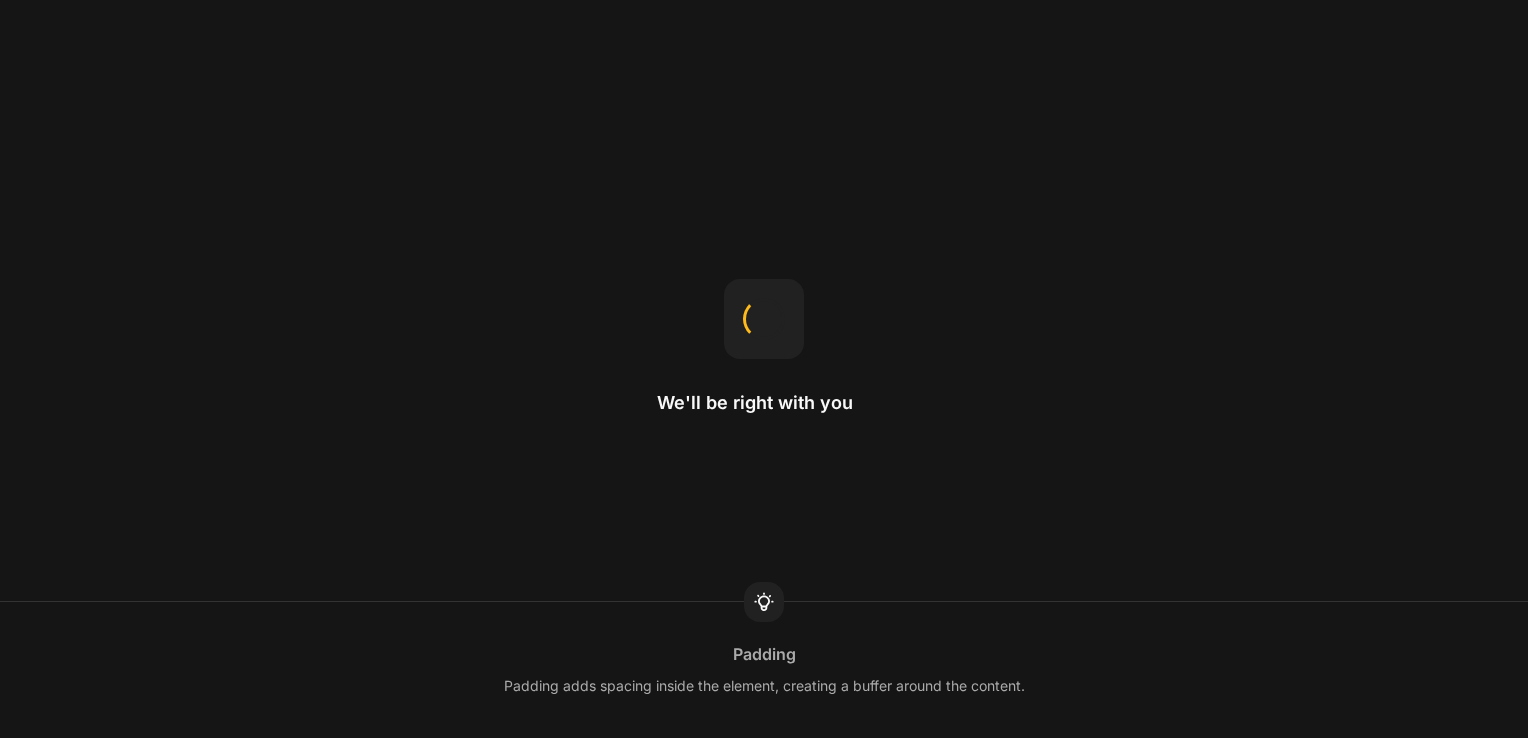 scroll, scrollTop: 0, scrollLeft: 0, axis: both 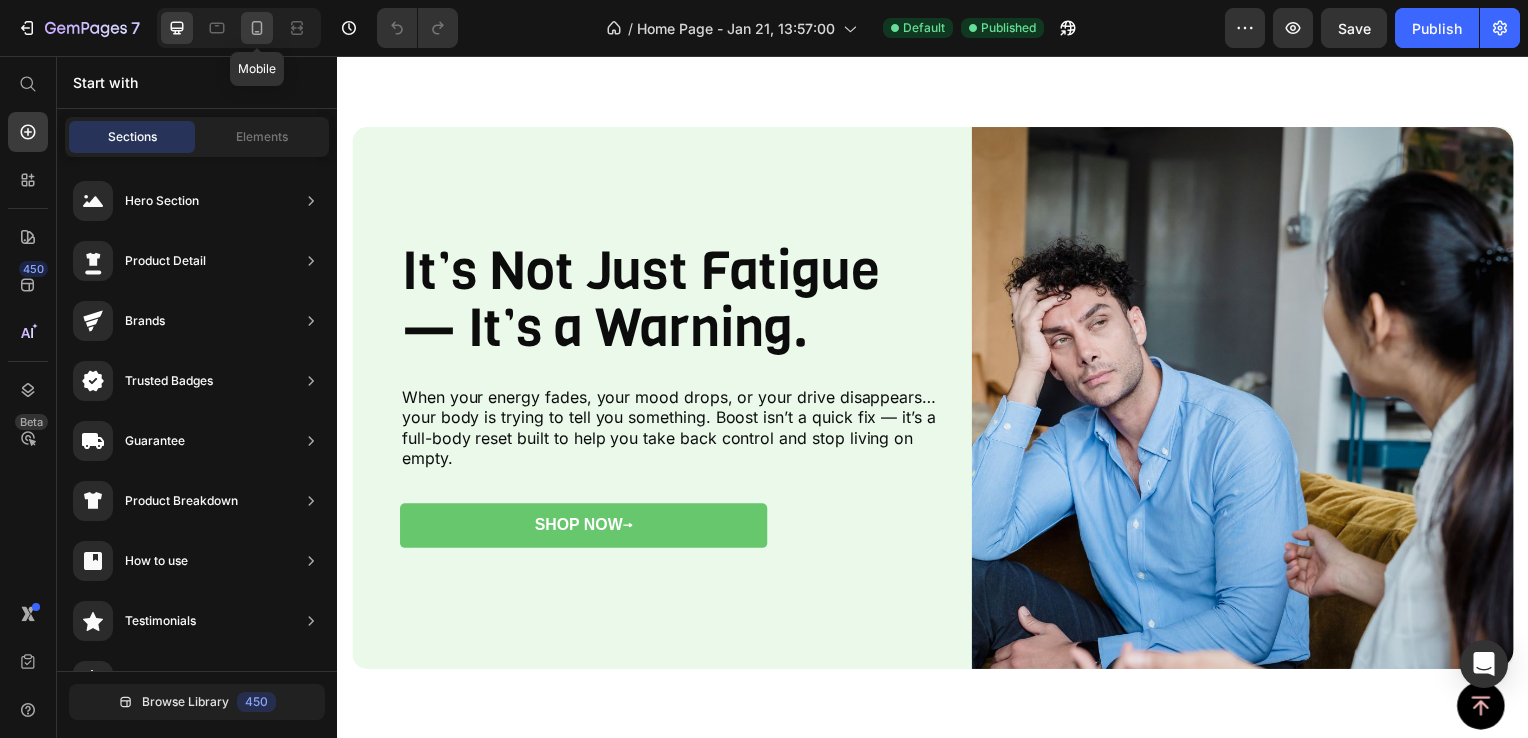 click 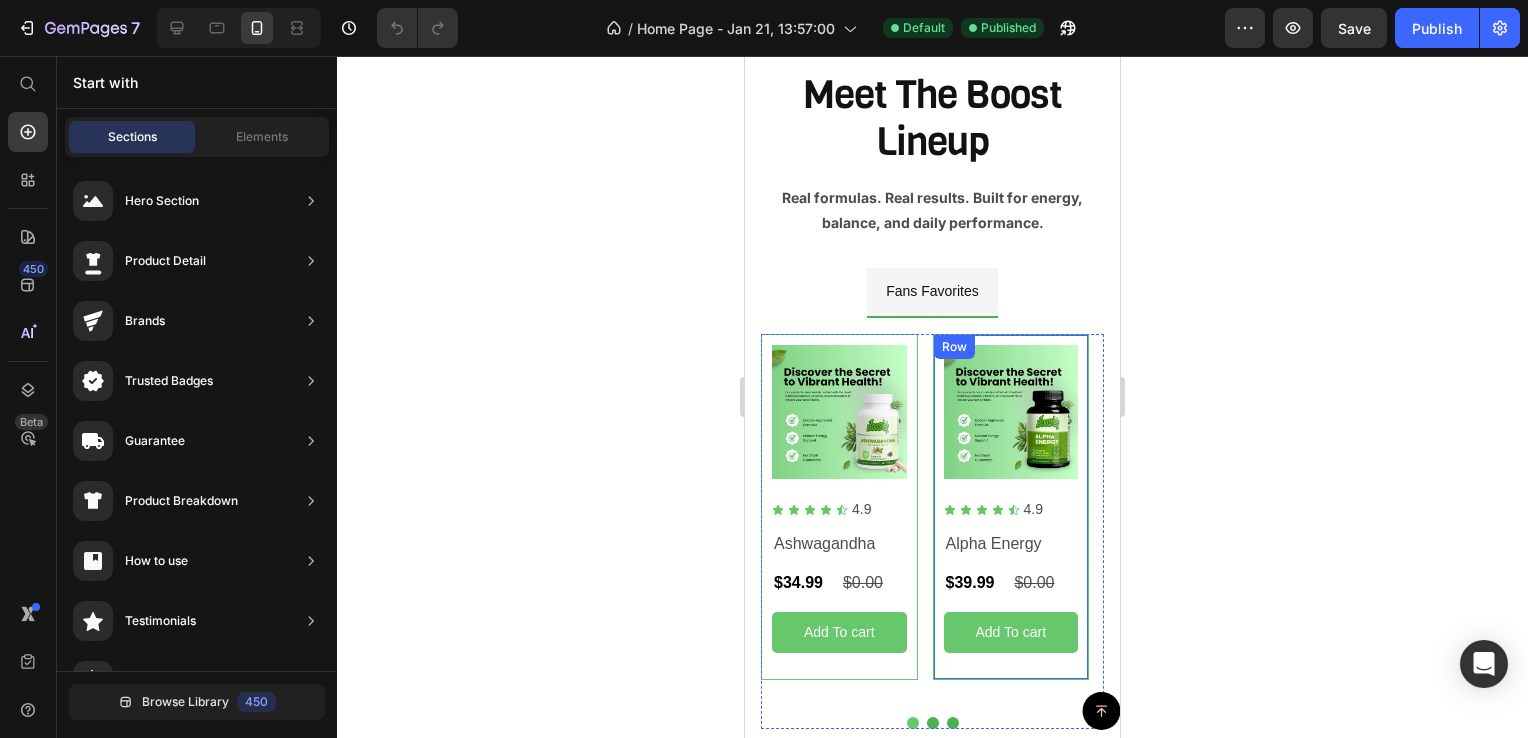 scroll, scrollTop: 1335, scrollLeft: 0, axis: vertical 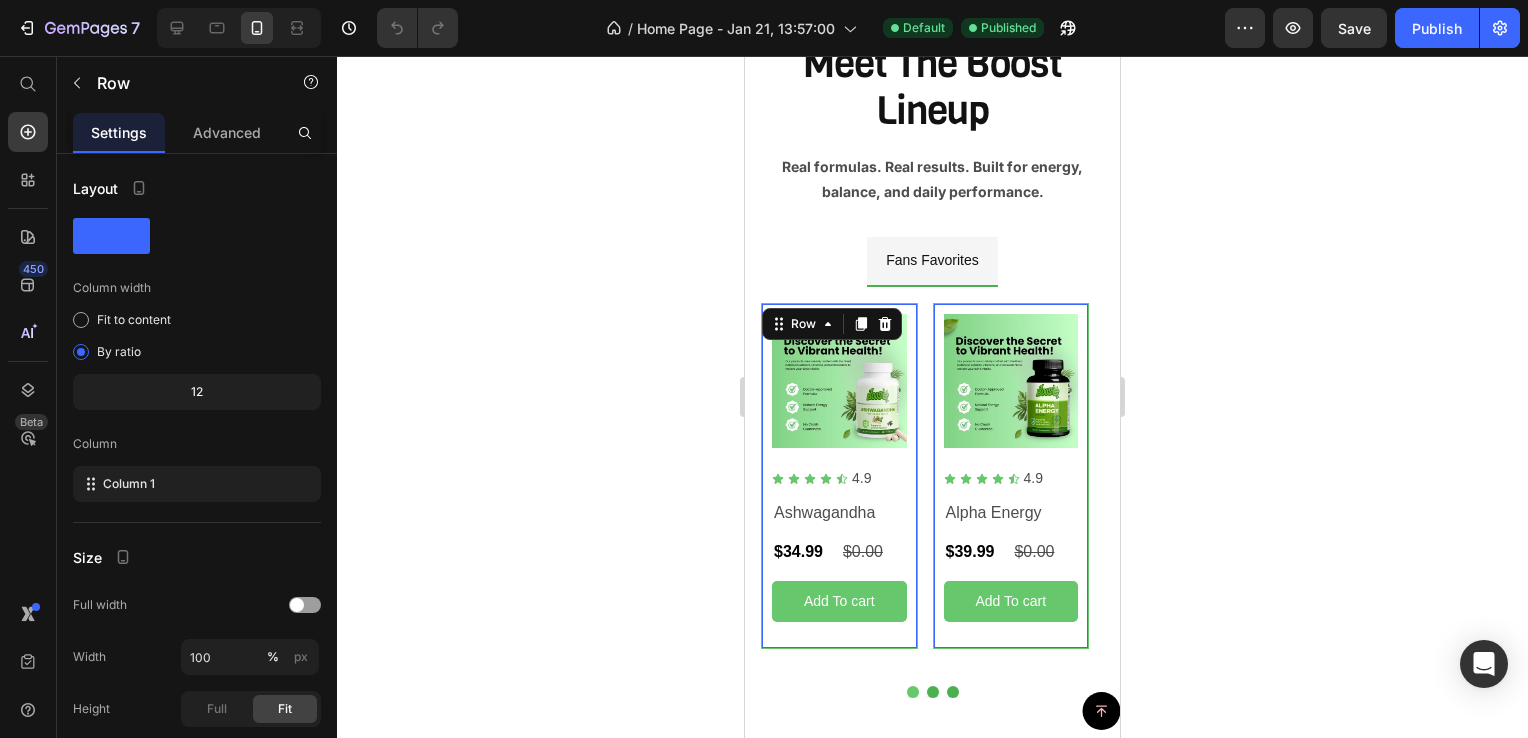 click on "Row" at bounding box center [803, 324] 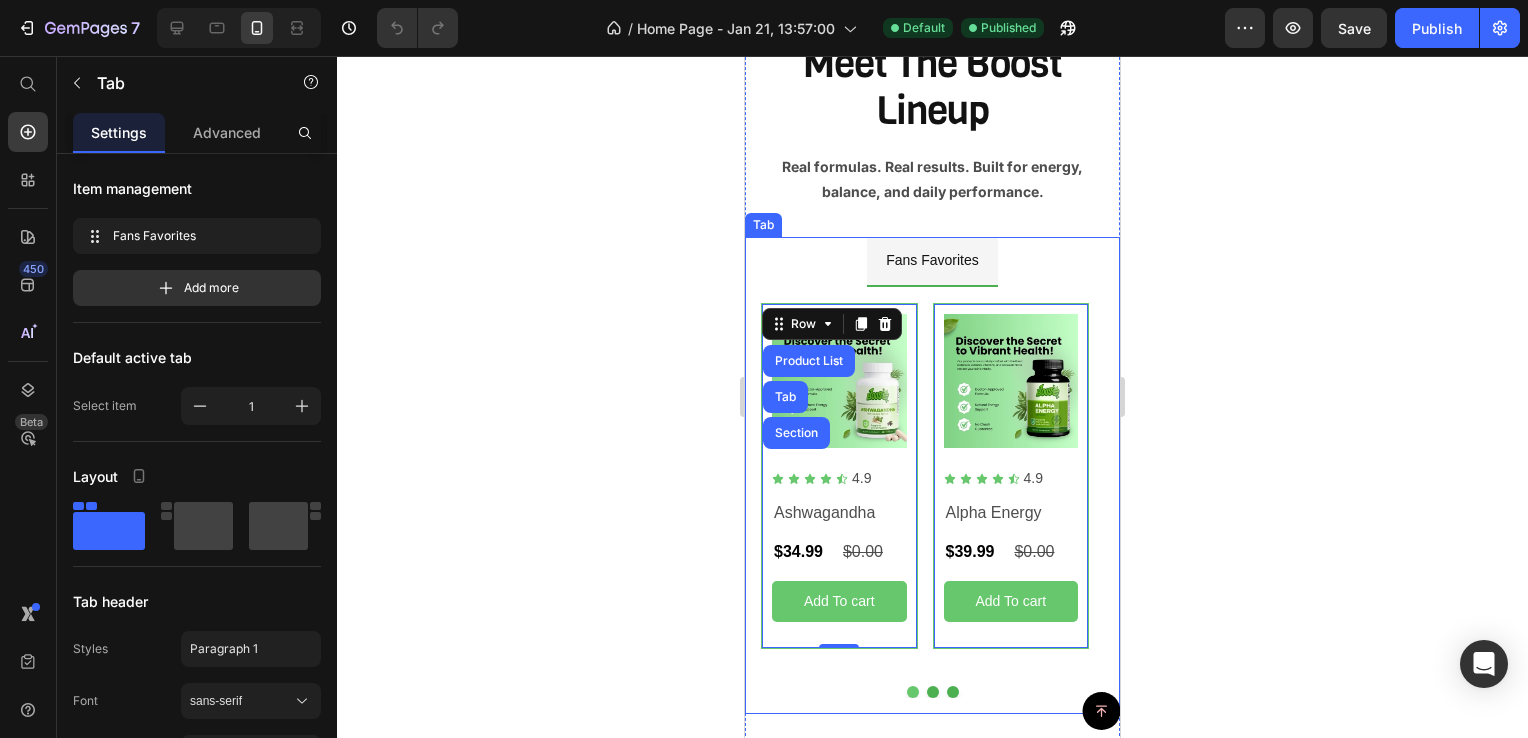 click on "Product Images Icon Icon Icon Icon Icon Icon List 4.9 Text Block Row Ashwagandha Product Title $34.99 Product Price $0.00 Product Price Row Add To cart Product Cart Button Row Product List Tab Section 0 Product Images Icon Icon Icon Icon Icon Icon List 4.9 Text Block Row Alpha Energy Product Title $39.99 Product Price $0.00 Product Price Row Add To cart Product Cart Button Row 0 Product Images Icon Icon Icon Icon Icon Icon List 4.9 Text Block Row Horny Goat Weed Blend Product Title $34.99 Product Price $0.00 Product Price Row Add To cart Product Cart Button Row 0 Product Images Icon Icon Icon Icon Icon Icon List 4.9 Text Block Row Female Enhancement Product Title $39.99 Product Price $0.00 Product Price Row Add To cart Product Cart Button Row 0 Product Images Icon Icon Icon Icon Icon Icon List 4.9 Text Block Row Men's Vitality Product Title $39.99 Product Price $0.00 Product Price Row Add To cart Product Cart Button Row 0 Product List" at bounding box center [932, 492] 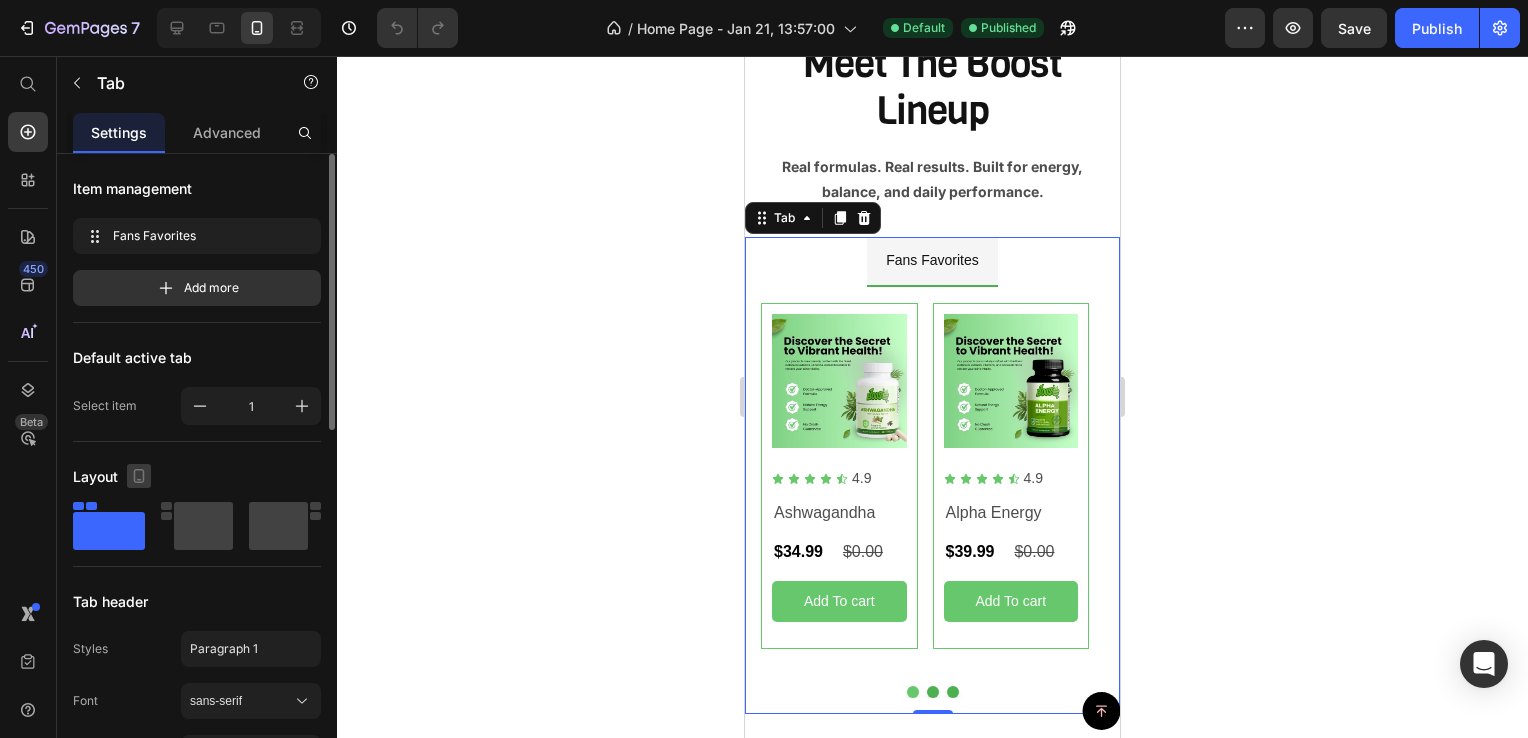click 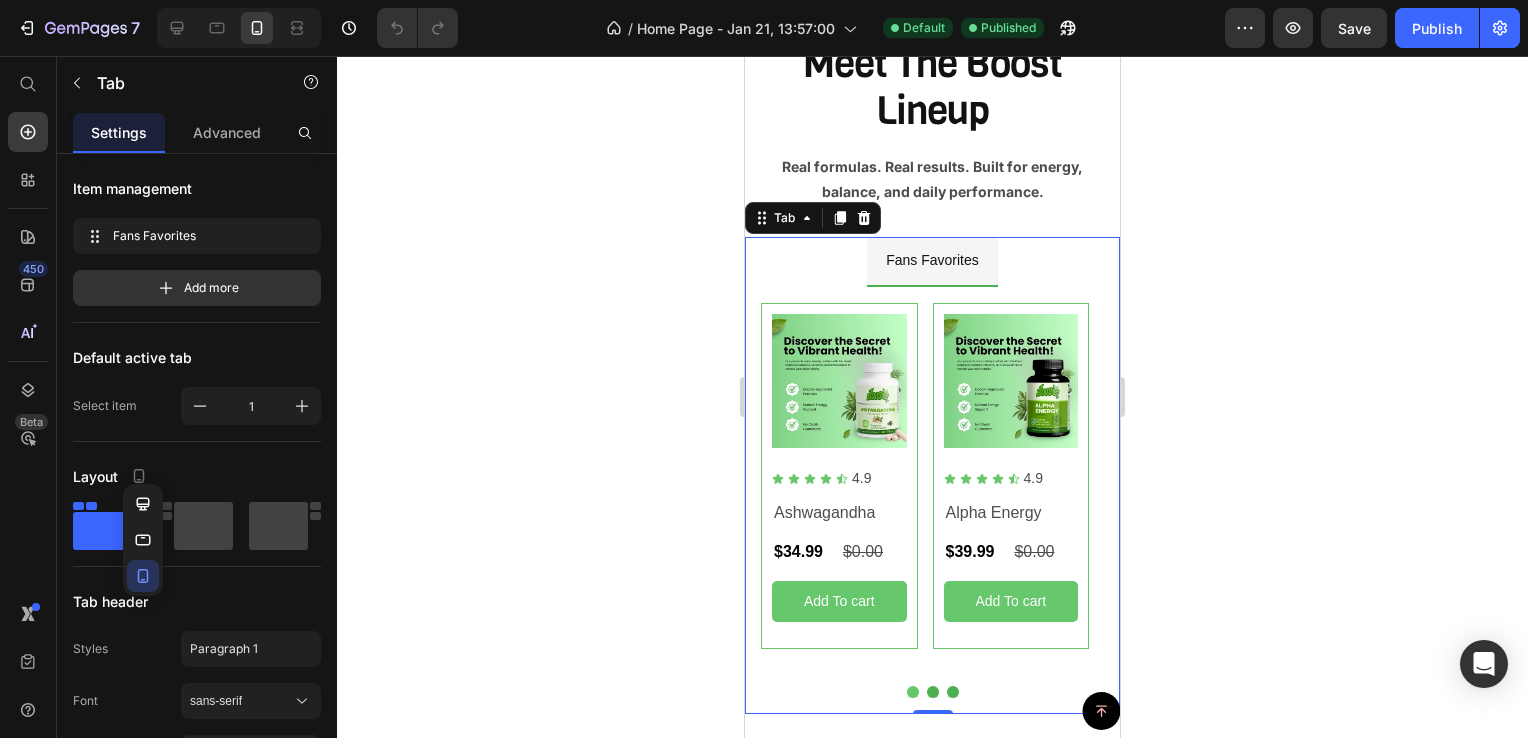 click 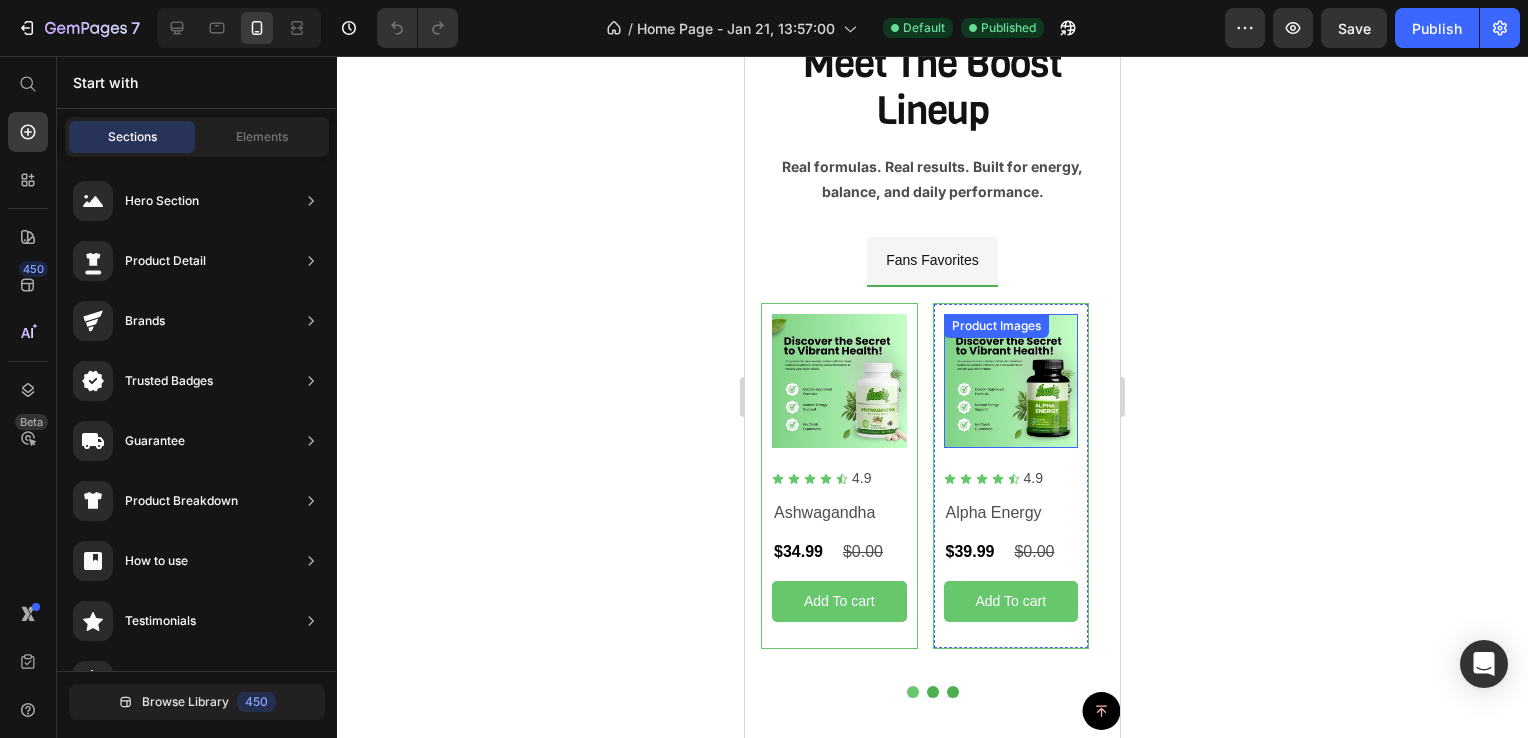 click at bounding box center [1011, 381] 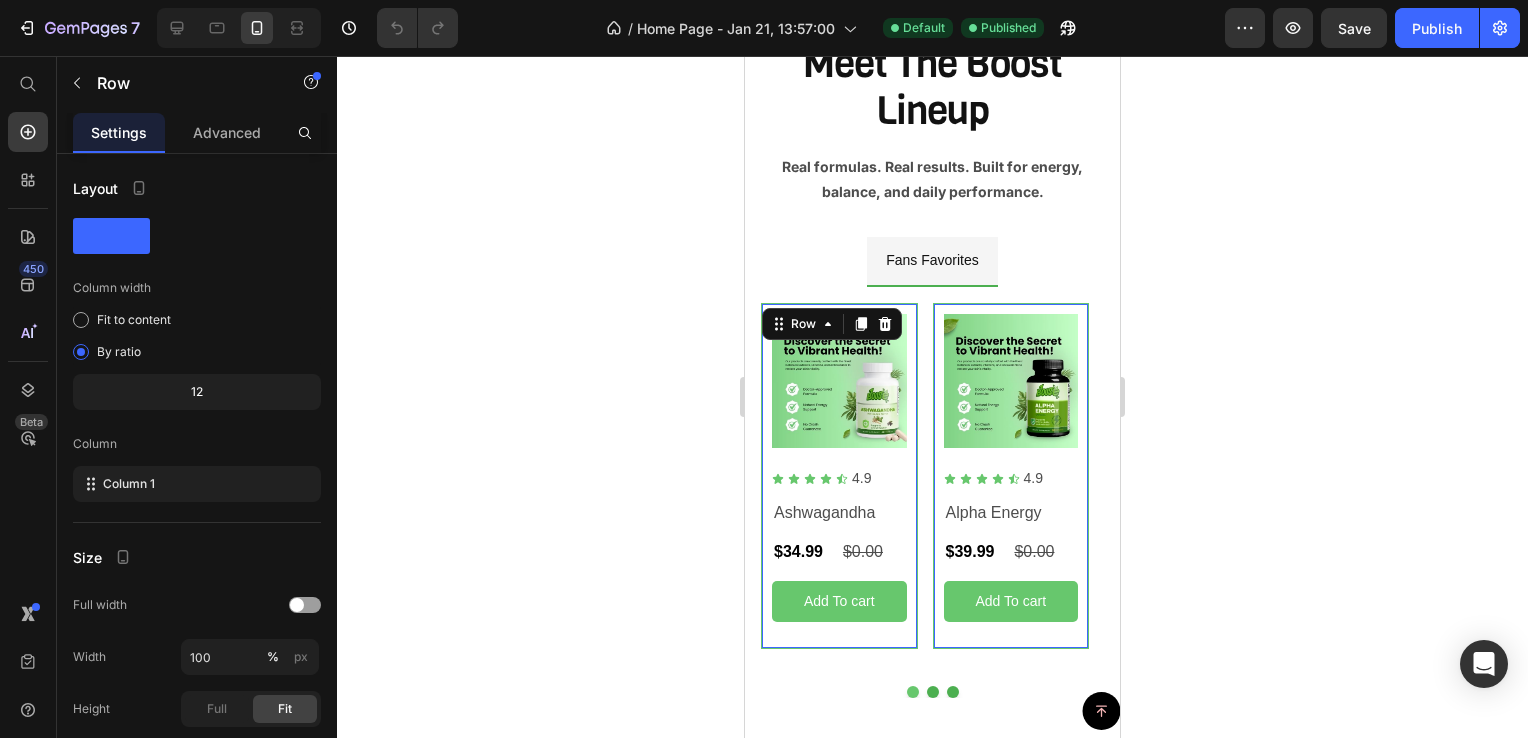click on "Product Images Icon Icon Icon Icon Icon Icon List 4.9 Text Block Row Ashwagandha Product Title $34.99 Product Price $0.00 Product Price Row Add To cart Product Cart Button Row 0" at bounding box center (839, 476) 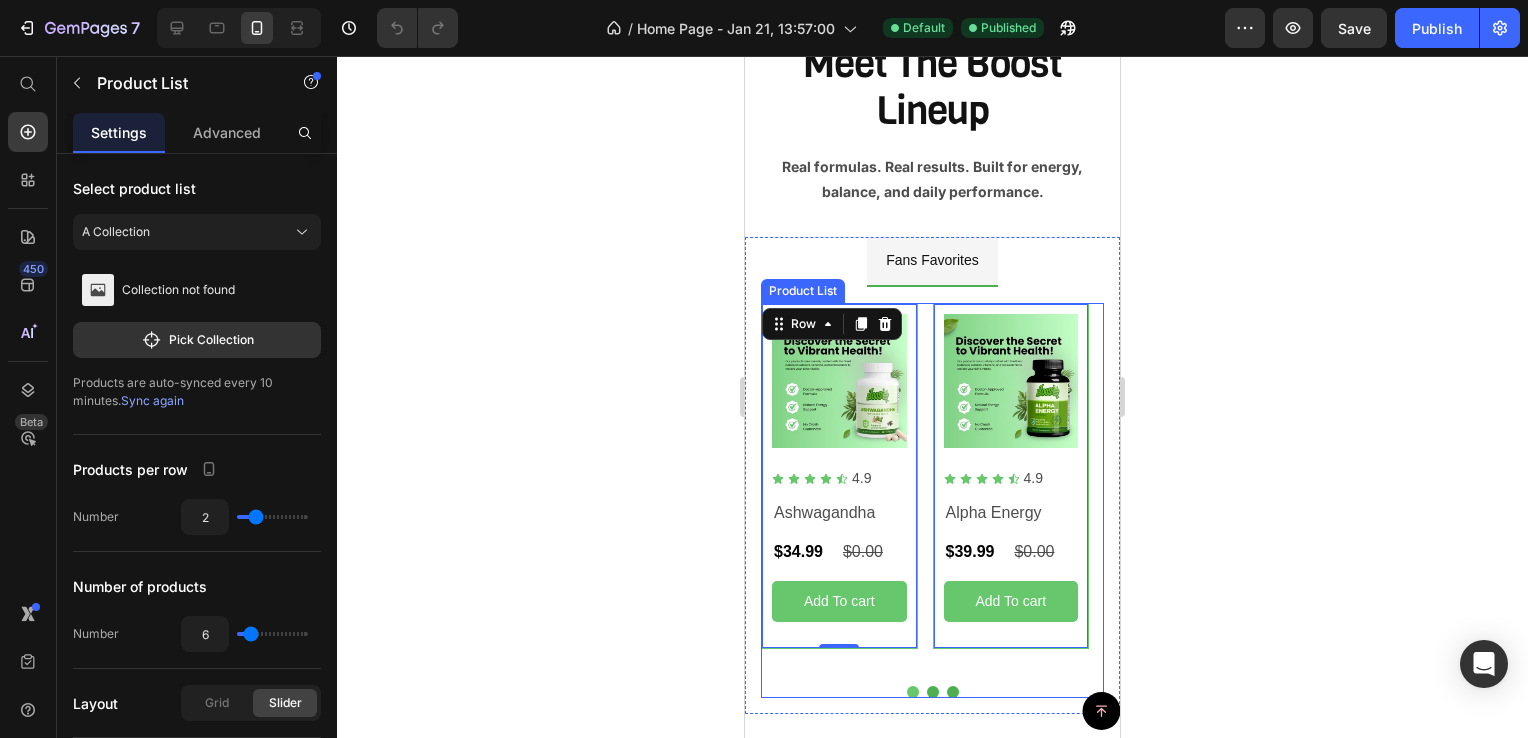 click at bounding box center (913, 692) 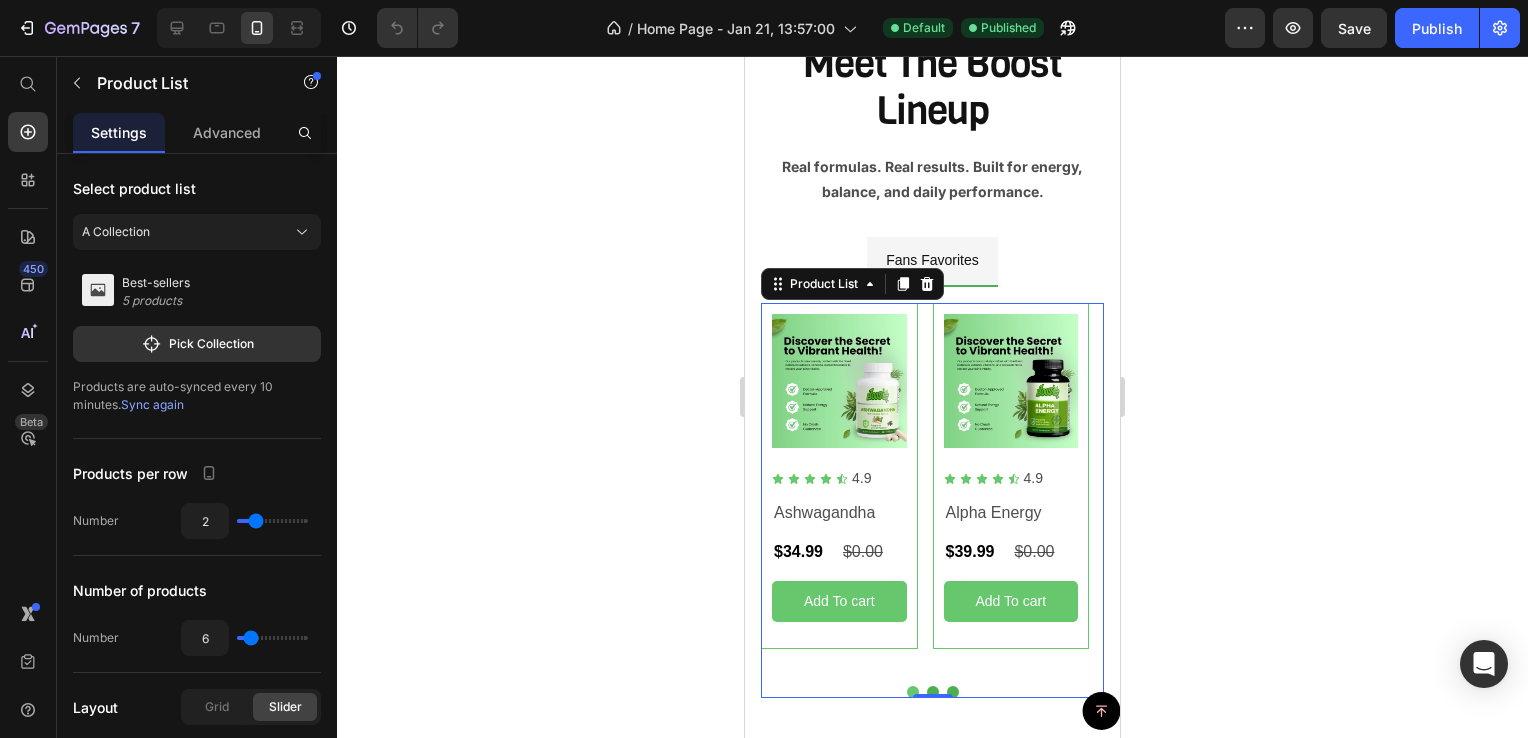 click 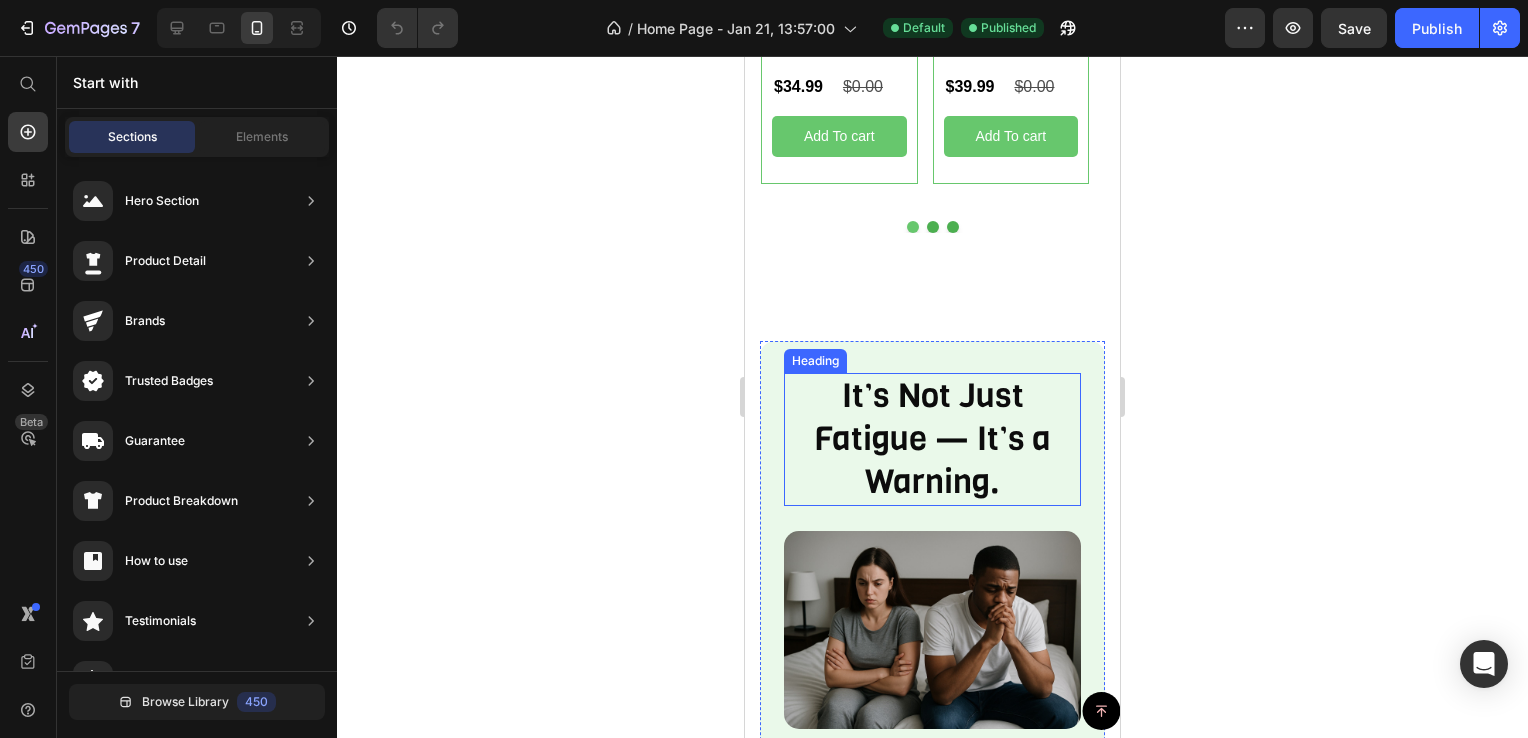scroll, scrollTop: 1735, scrollLeft: 0, axis: vertical 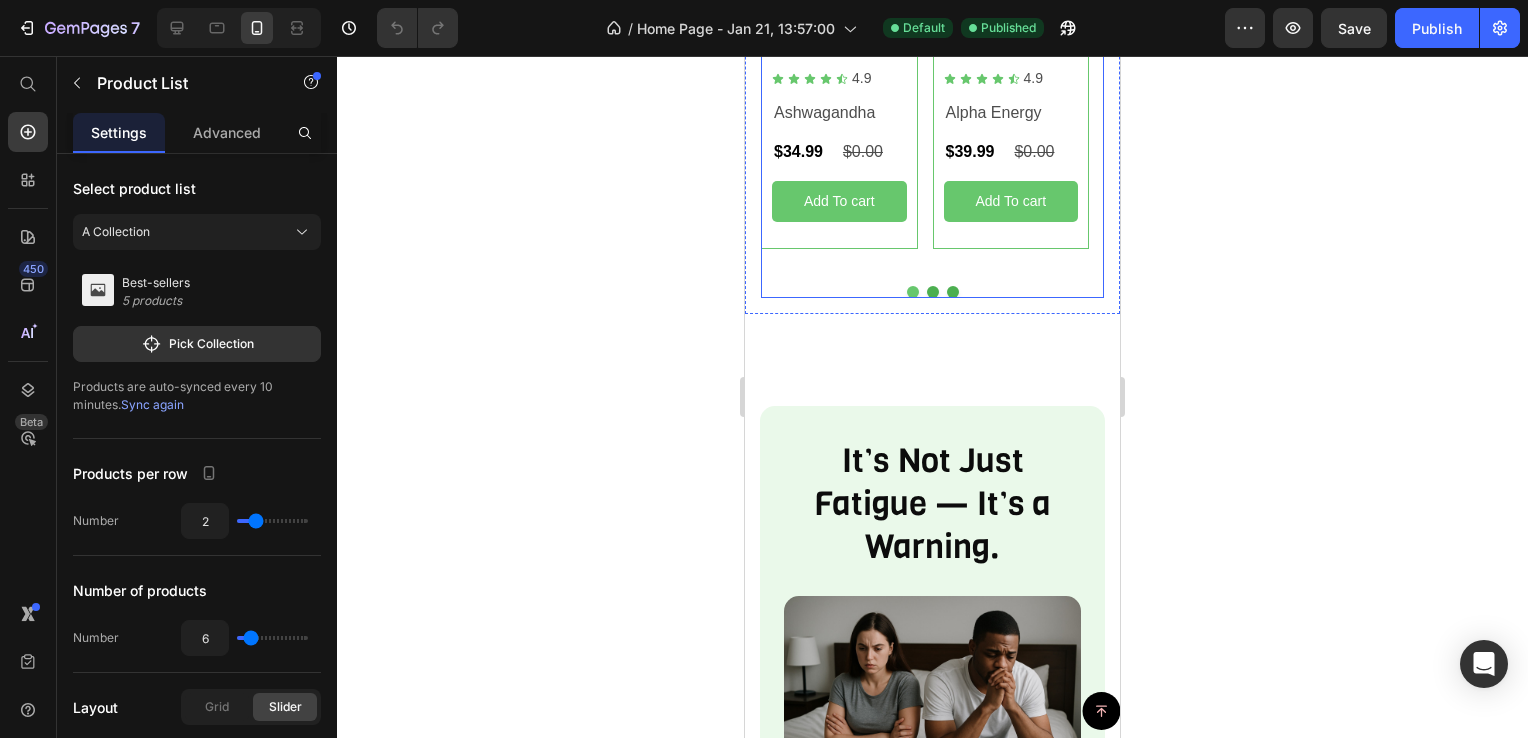 click at bounding box center (933, 292) 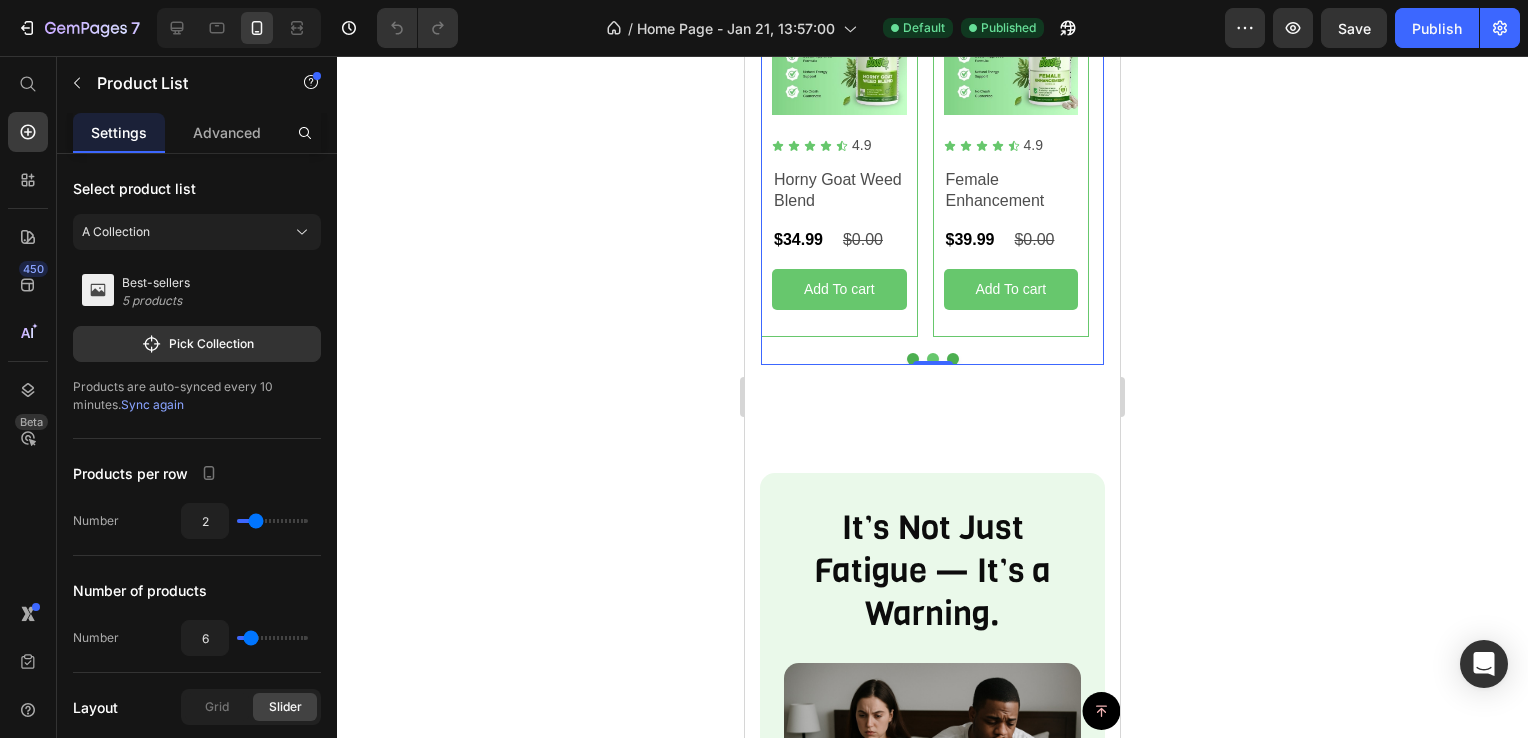scroll, scrollTop: 1635, scrollLeft: 0, axis: vertical 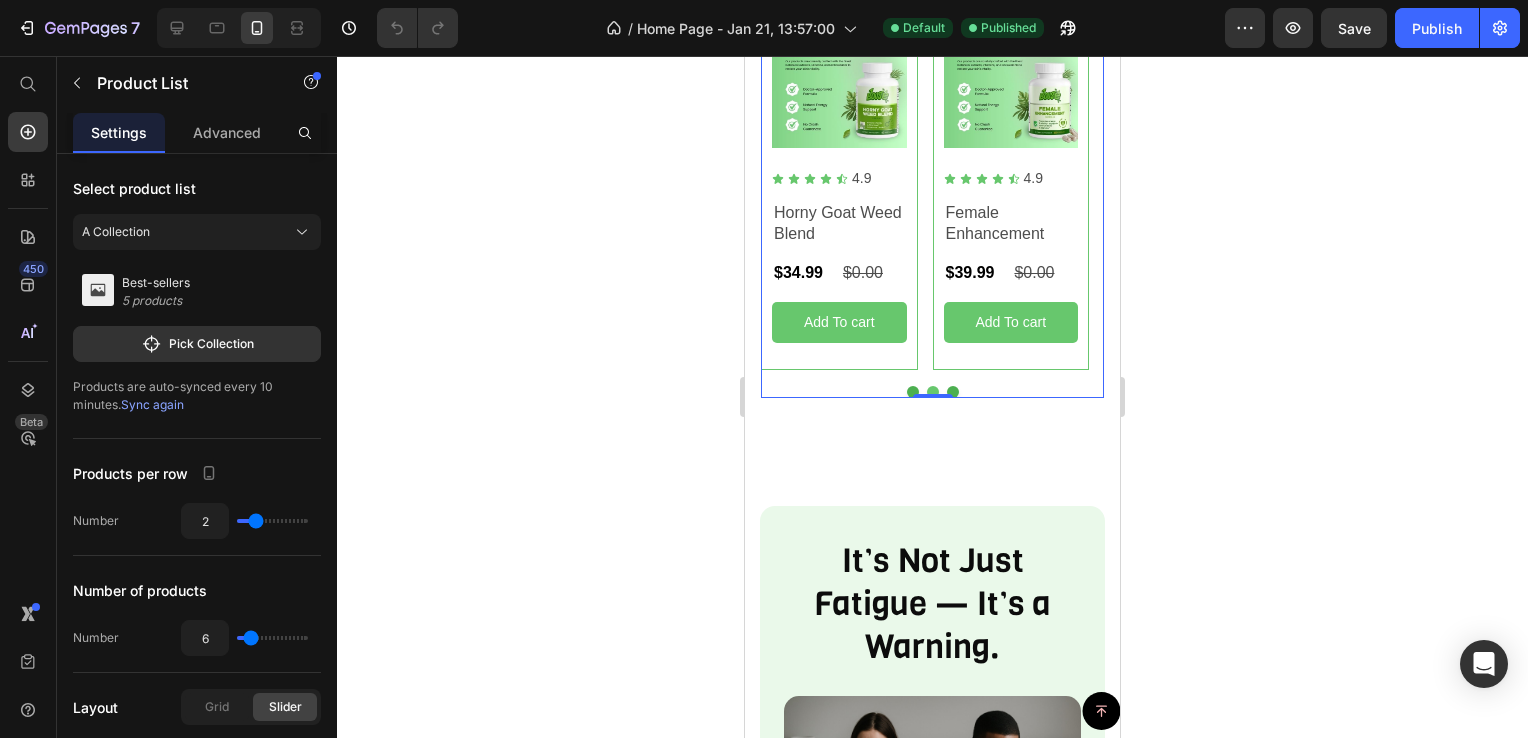 click at bounding box center (953, 392) 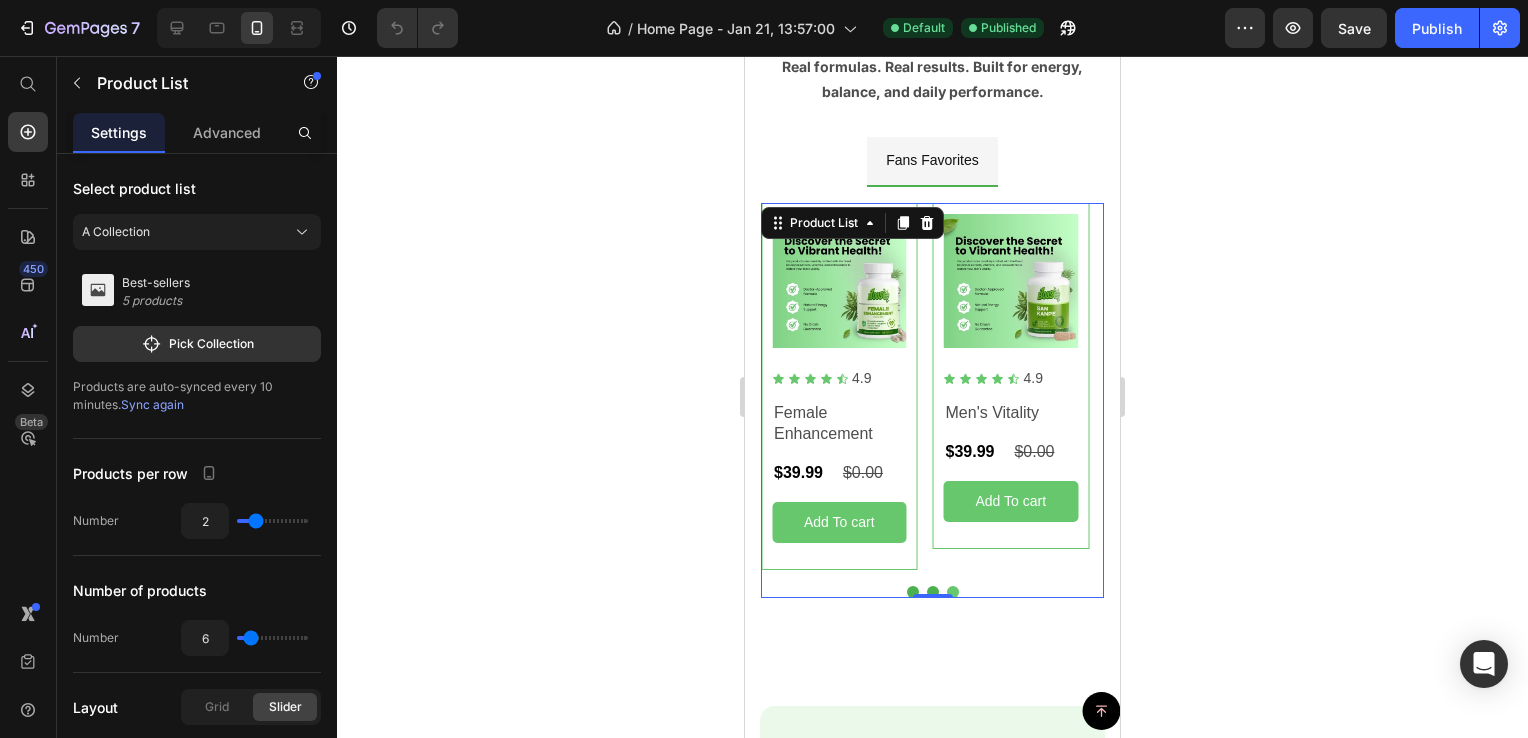scroll, scrollTop: 1335, scrollLeft: 0, axis: vertical 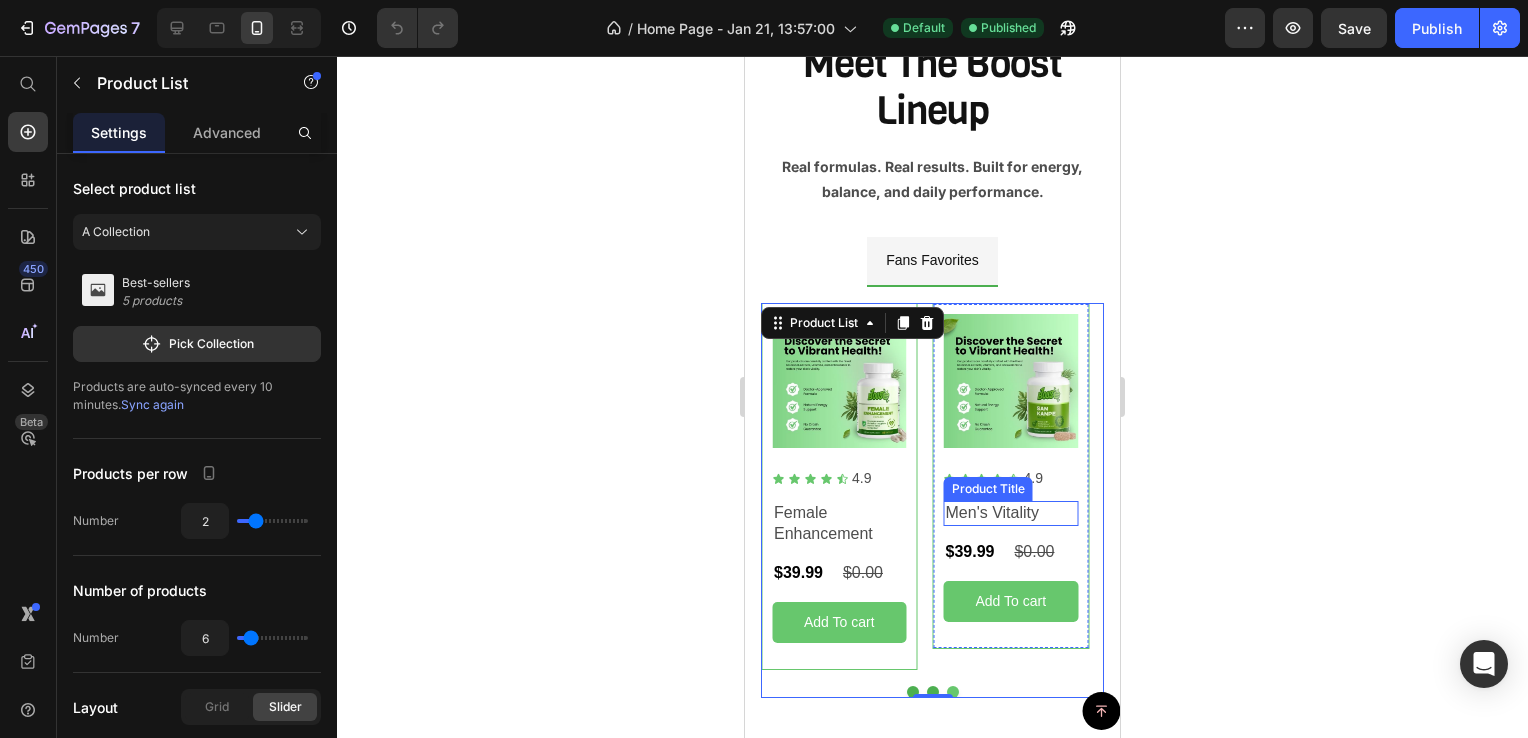 click on "Men's Vitality" at bounding box center (1011, 513) 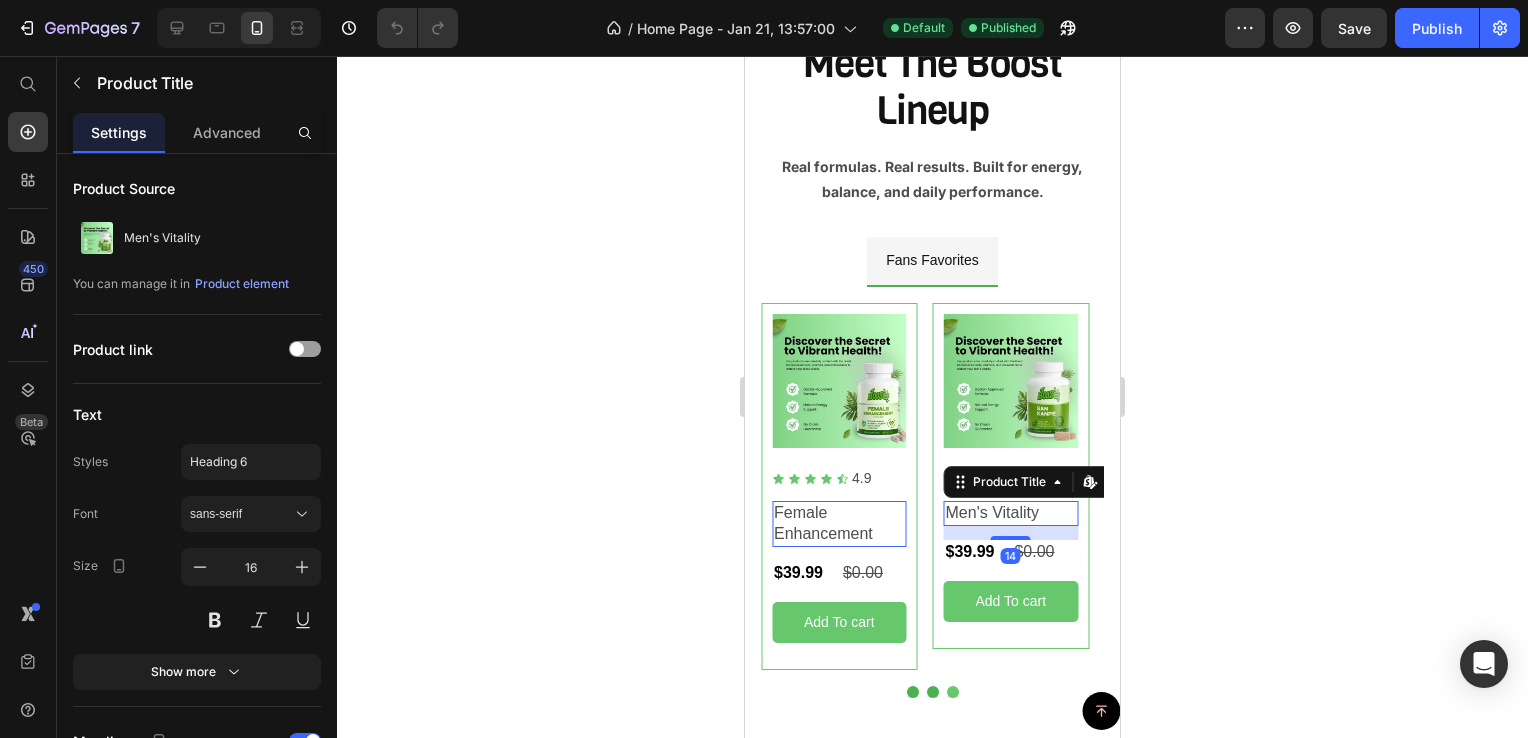 click on "Men's Vitality" at bounding box center (1011, 513) 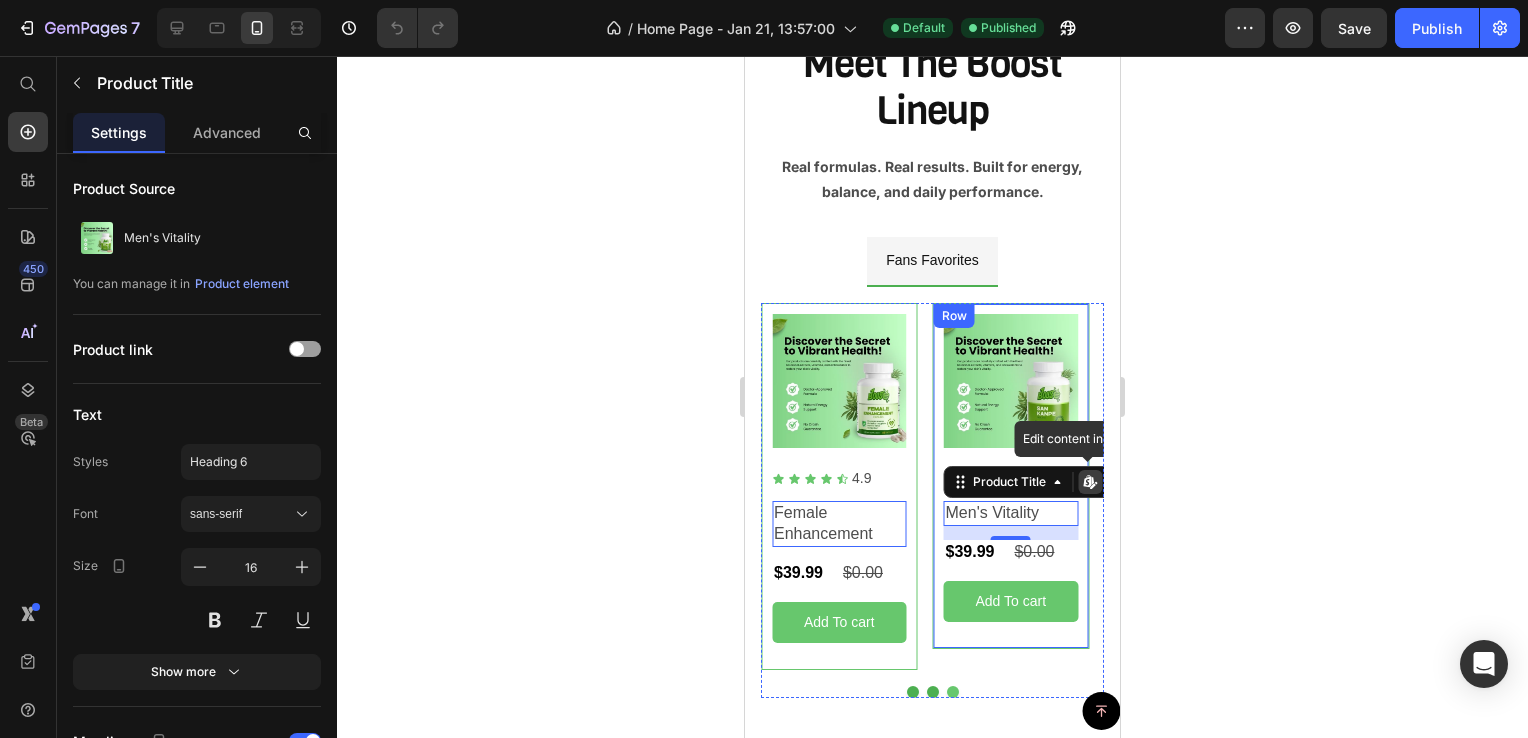 click at bounding box center (1011, 381) 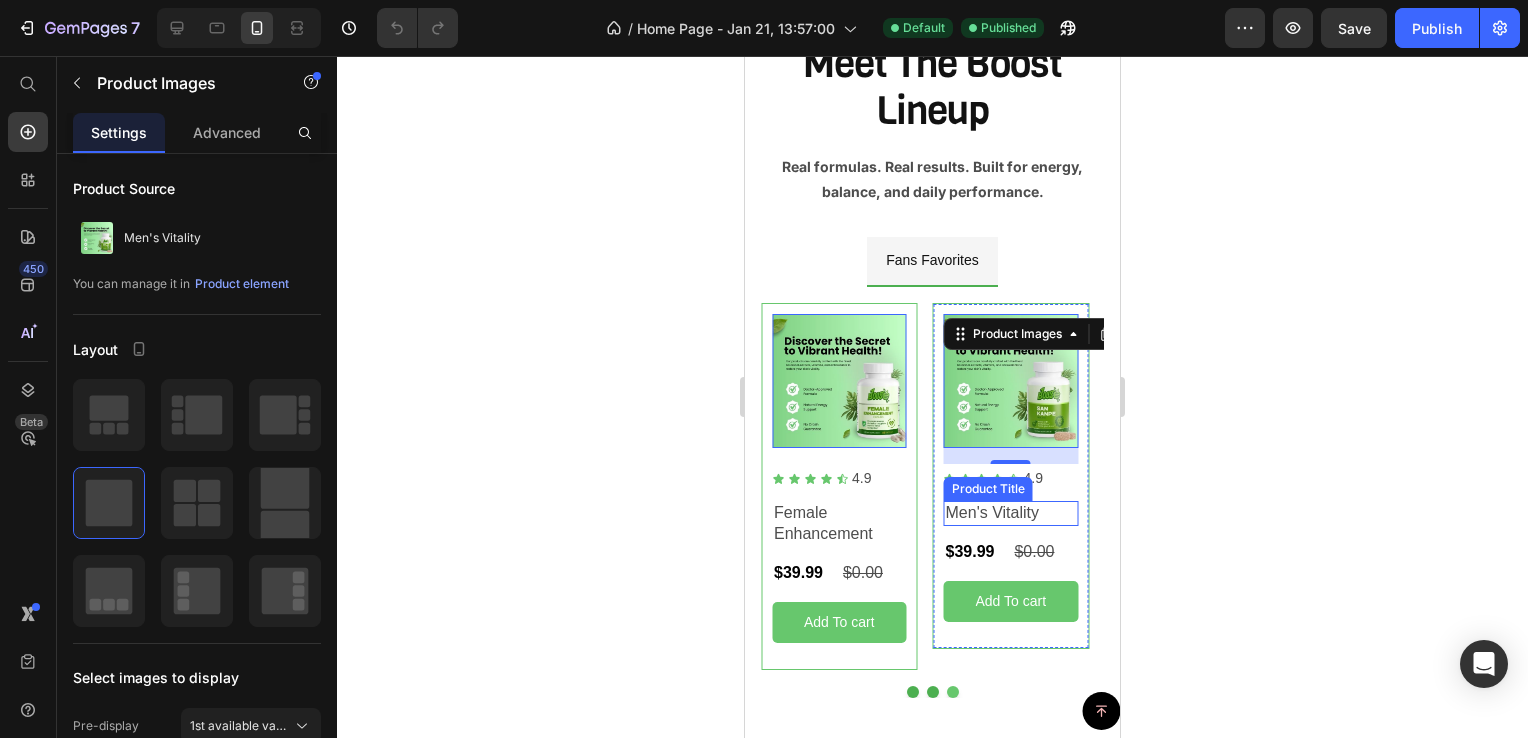 click on "Men's Vitality" at bounding box center [1011, 513] 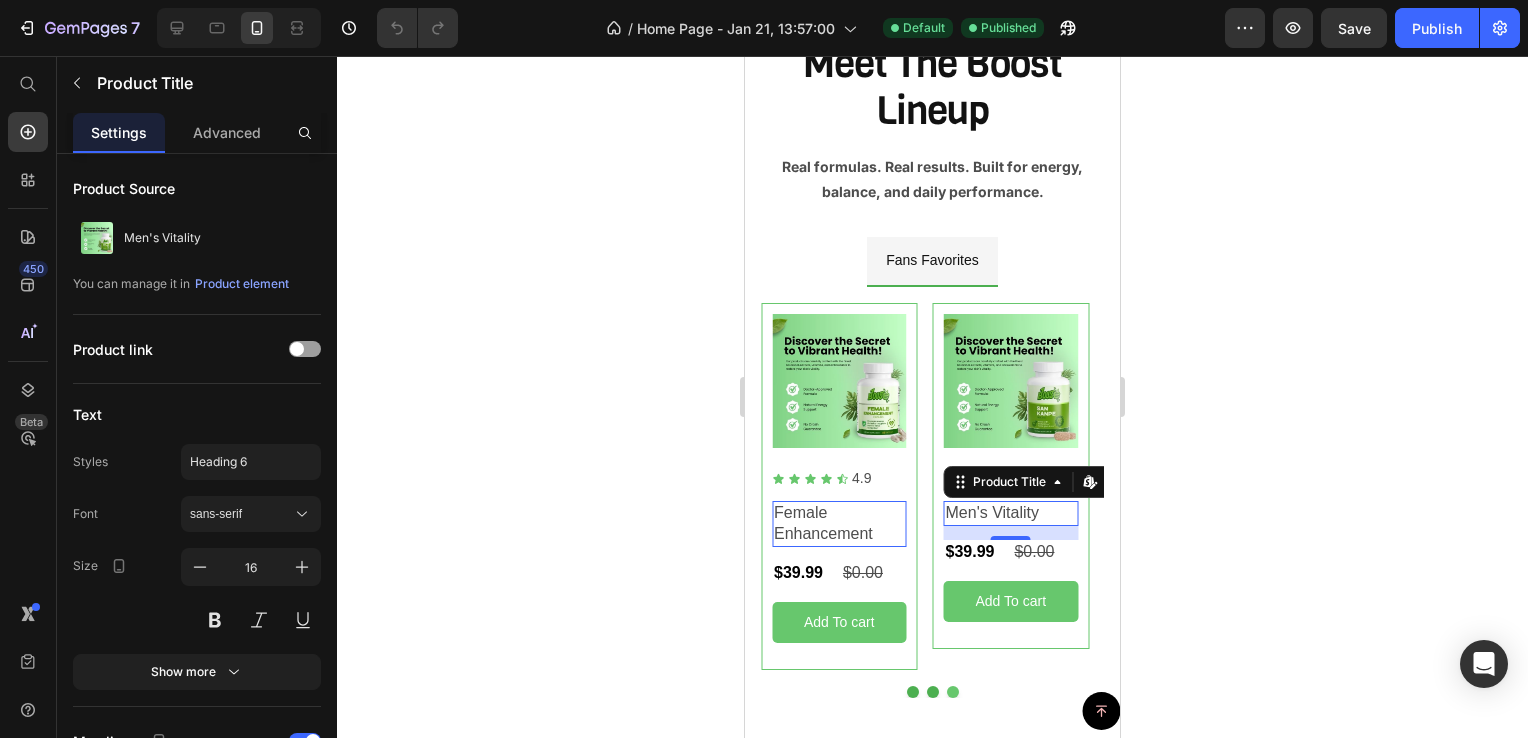 click on "Men's Vitality" at bounding box center (1011, 513) 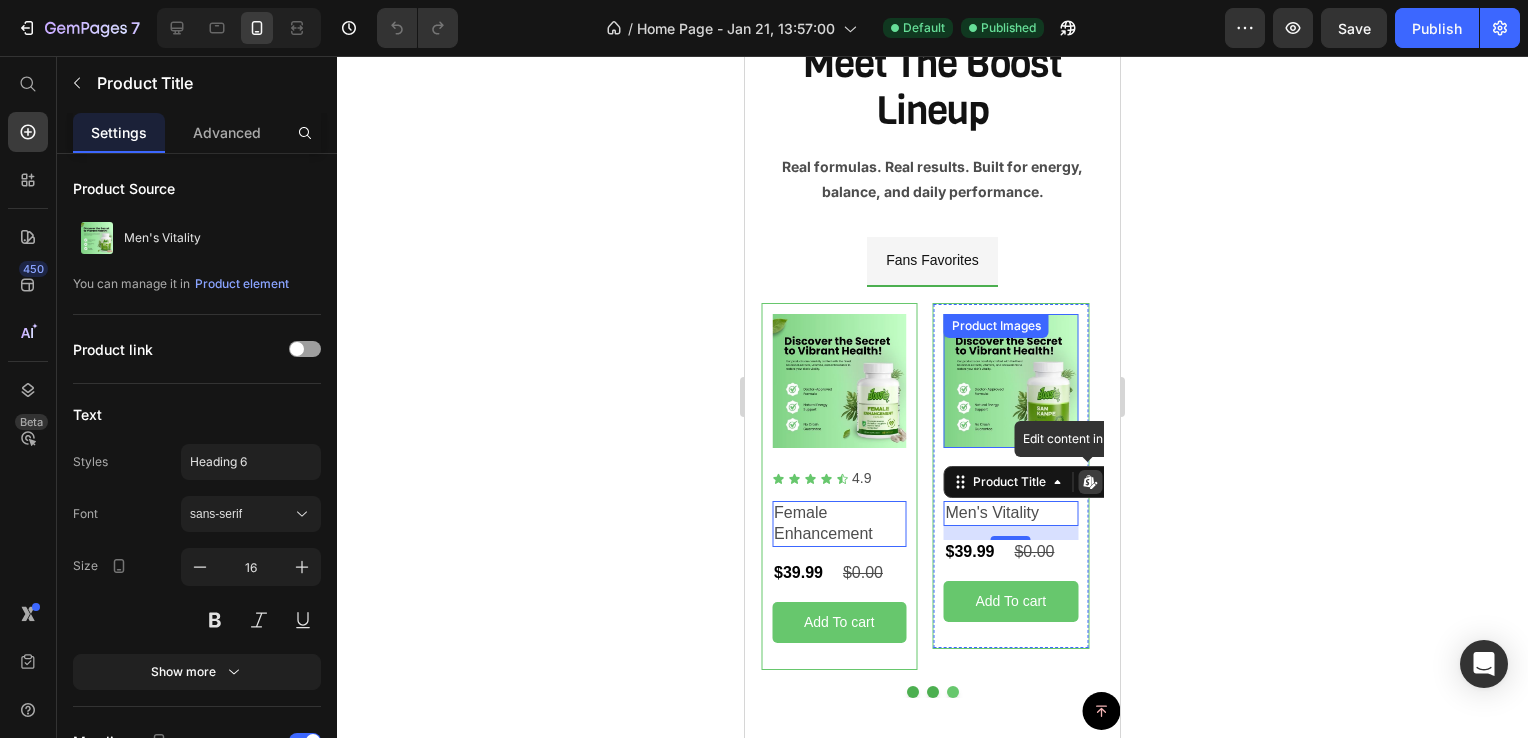 click at bounding box center (1011, 381) 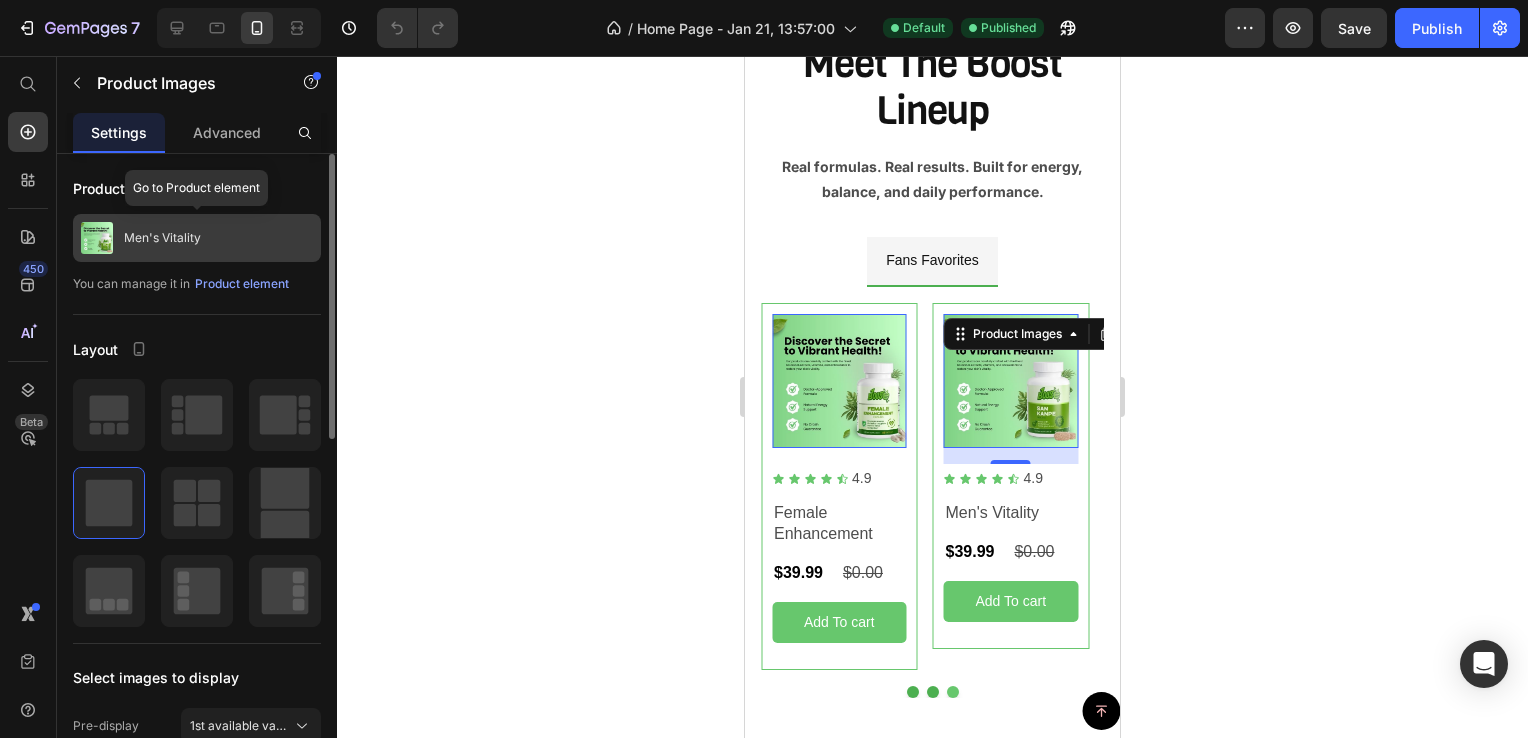 click on "Men's Vitality" at bounding box center [162, 238] 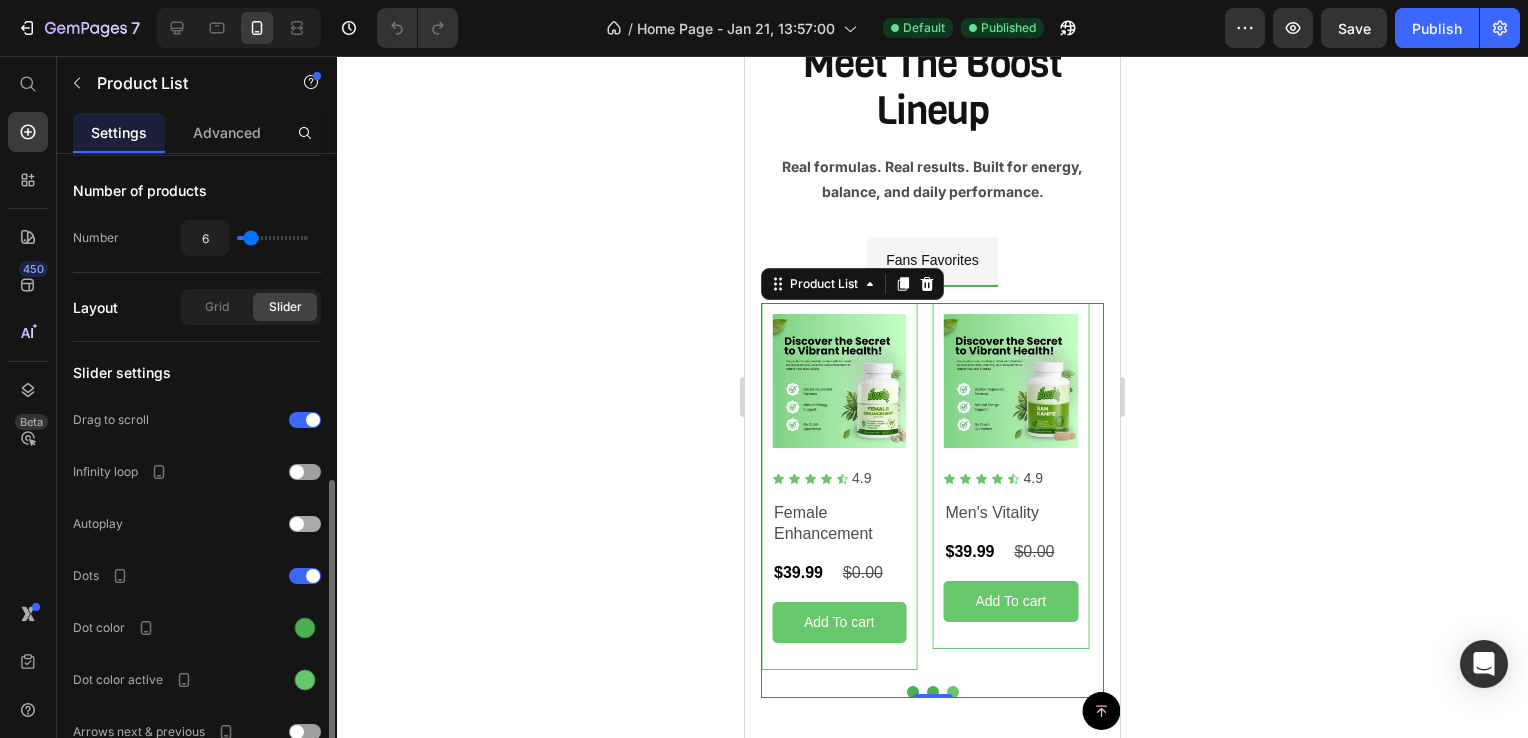 scroll, scrollTop: 600, scrollLeft: 0, axis: vertical 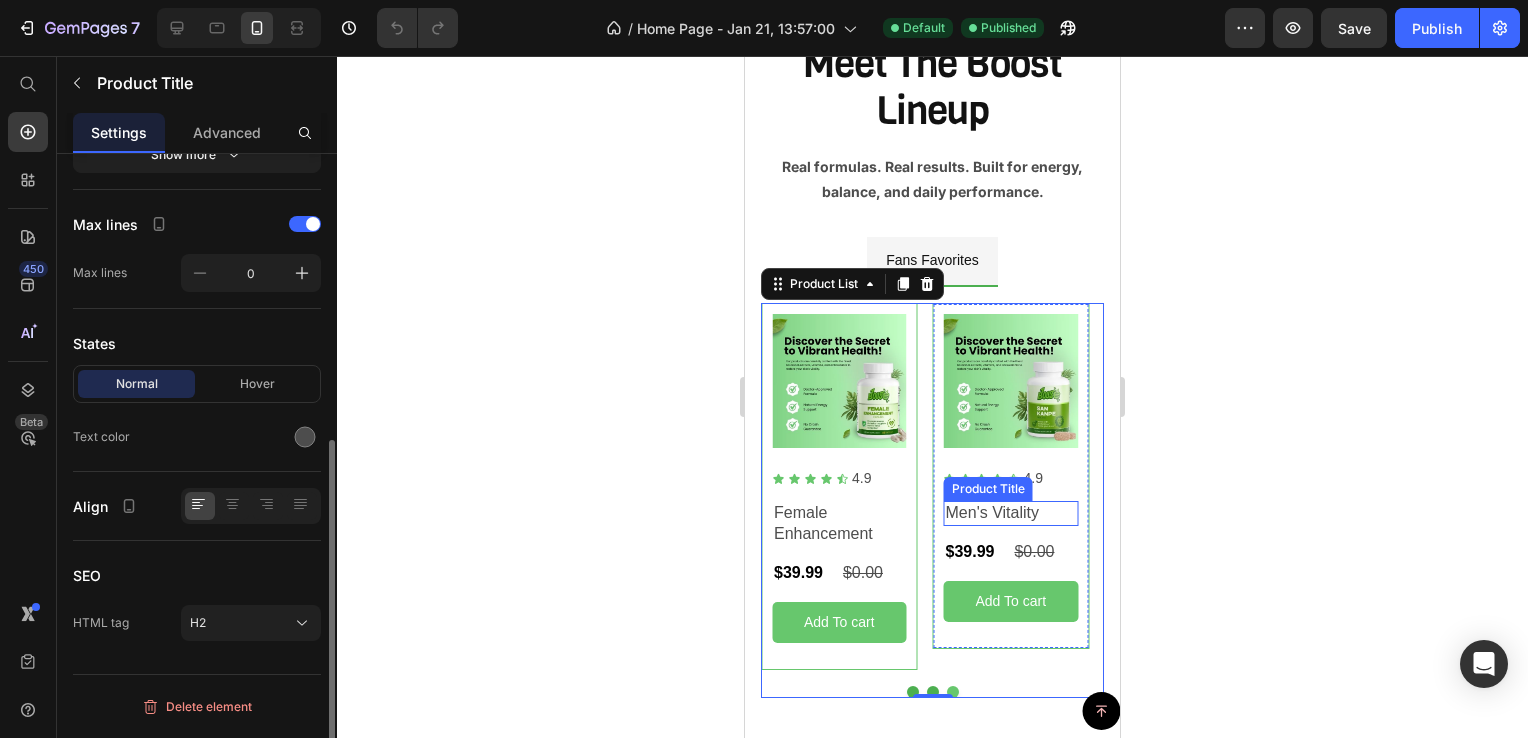 click on "Men's Vitality" at bounding box center [1011, 513] 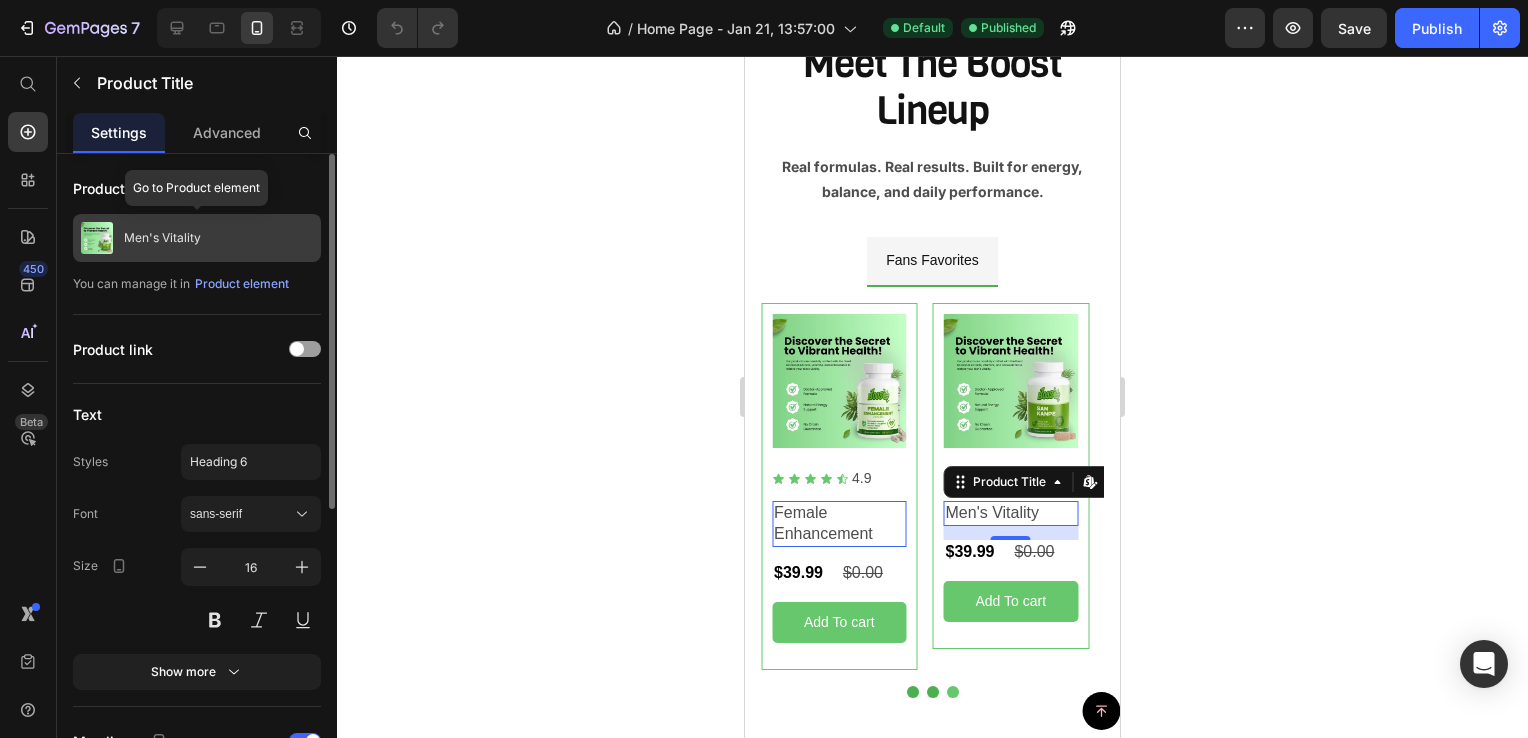 click on "Men's Vitality" at bounding box center (197, 238) 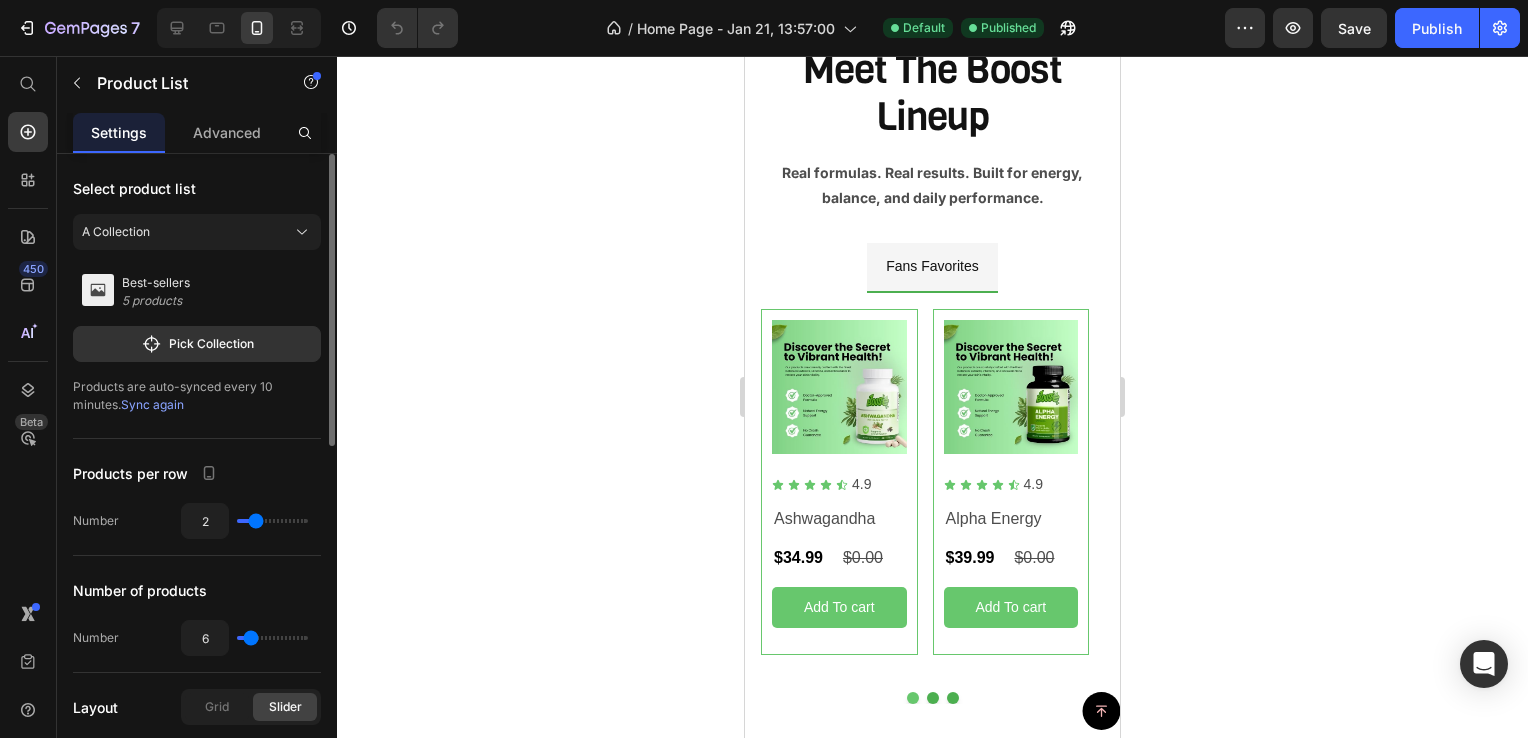 scroll, scrollTop: 1400, scrollLeft: 0, axis: vertical 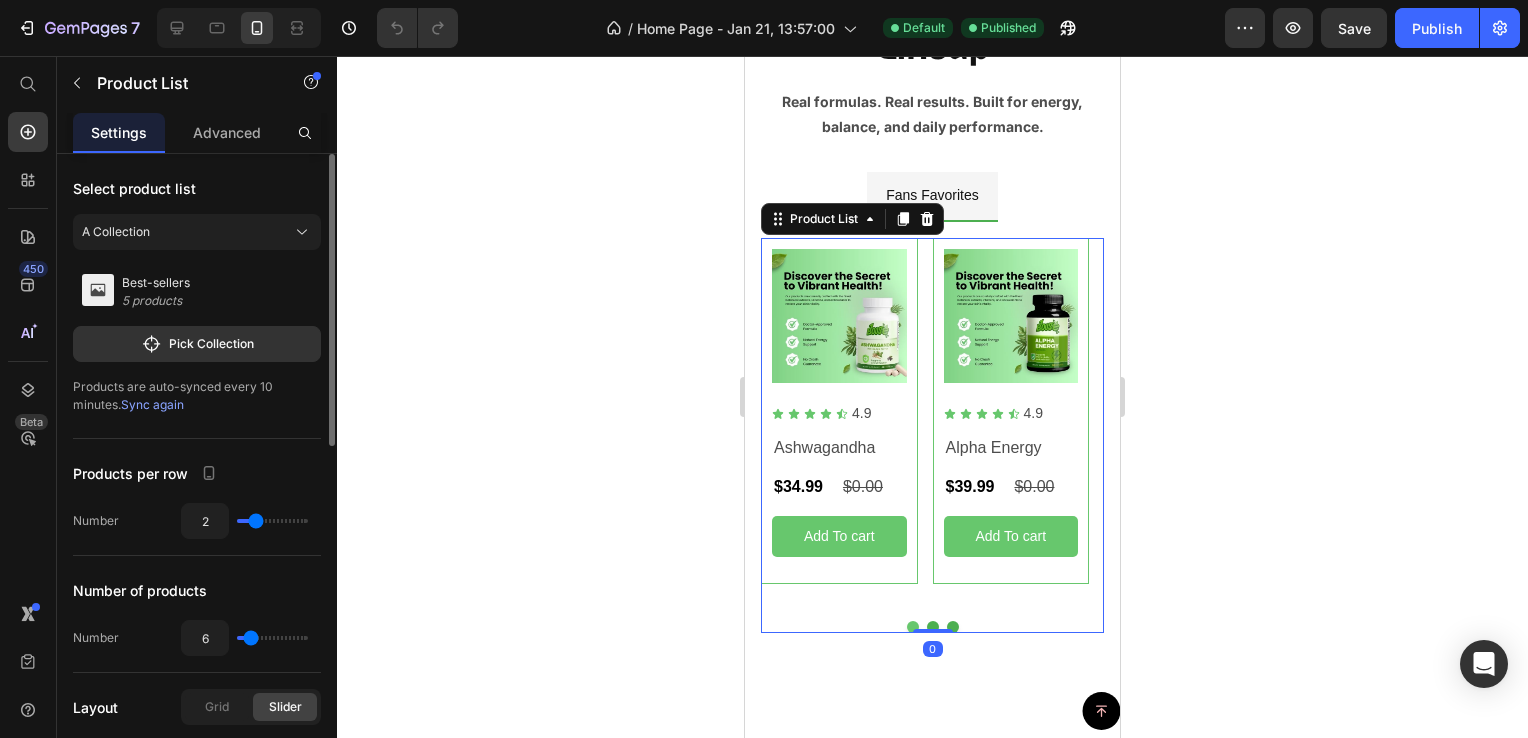 click at bounding box center [953, 627] 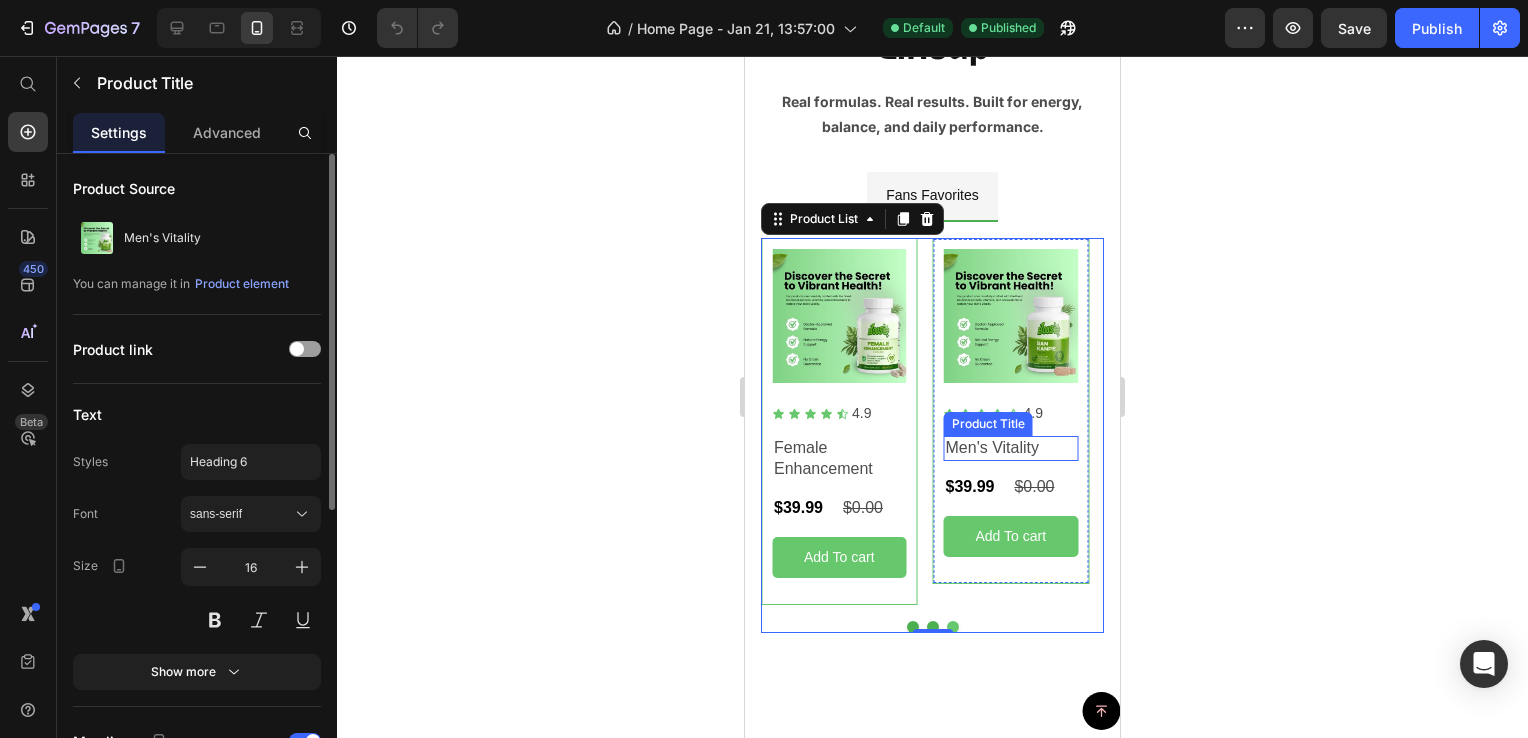 click on "Men's Vitality" at bounding box center (1011, 448) 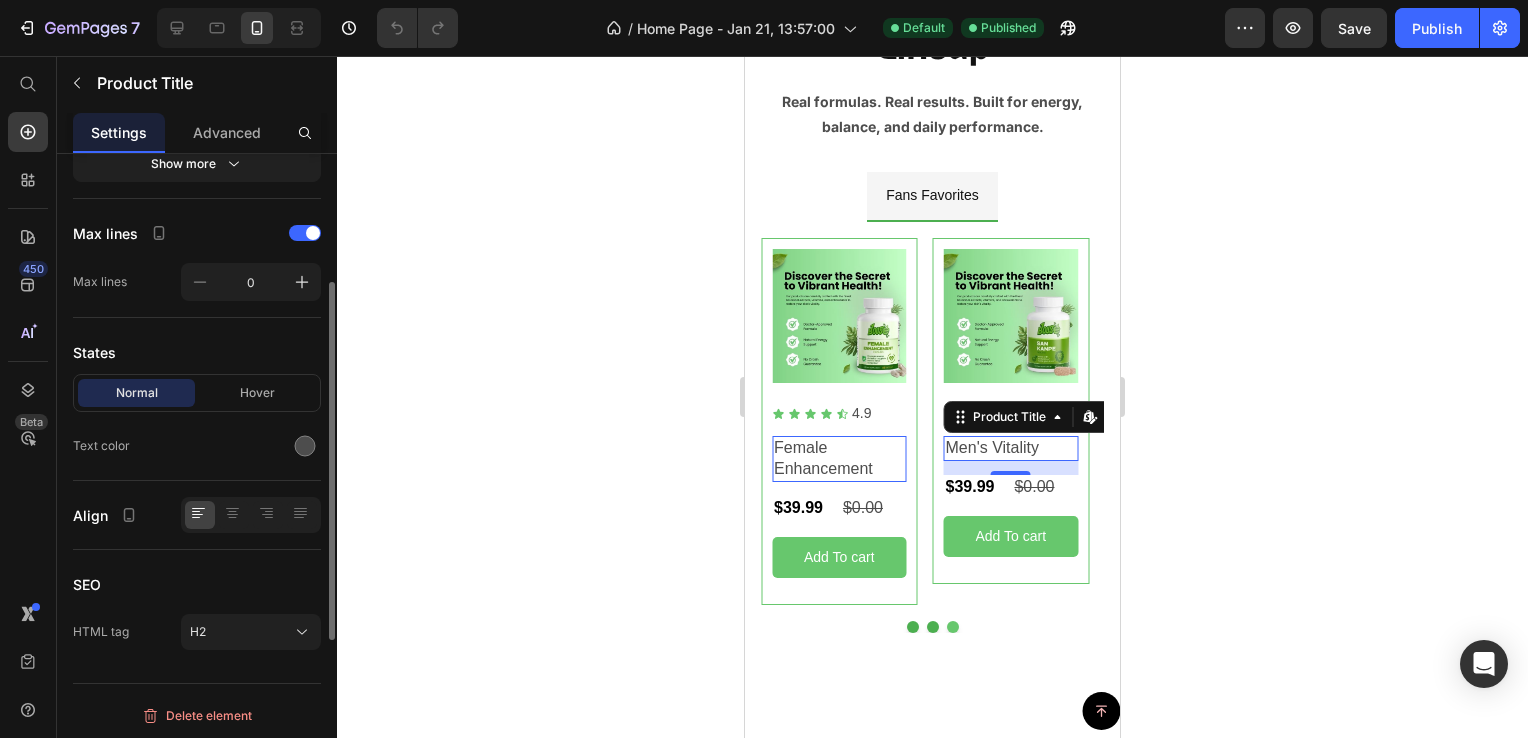 scroll, scrollTop: 0, scrollLeft: 0, axis: both 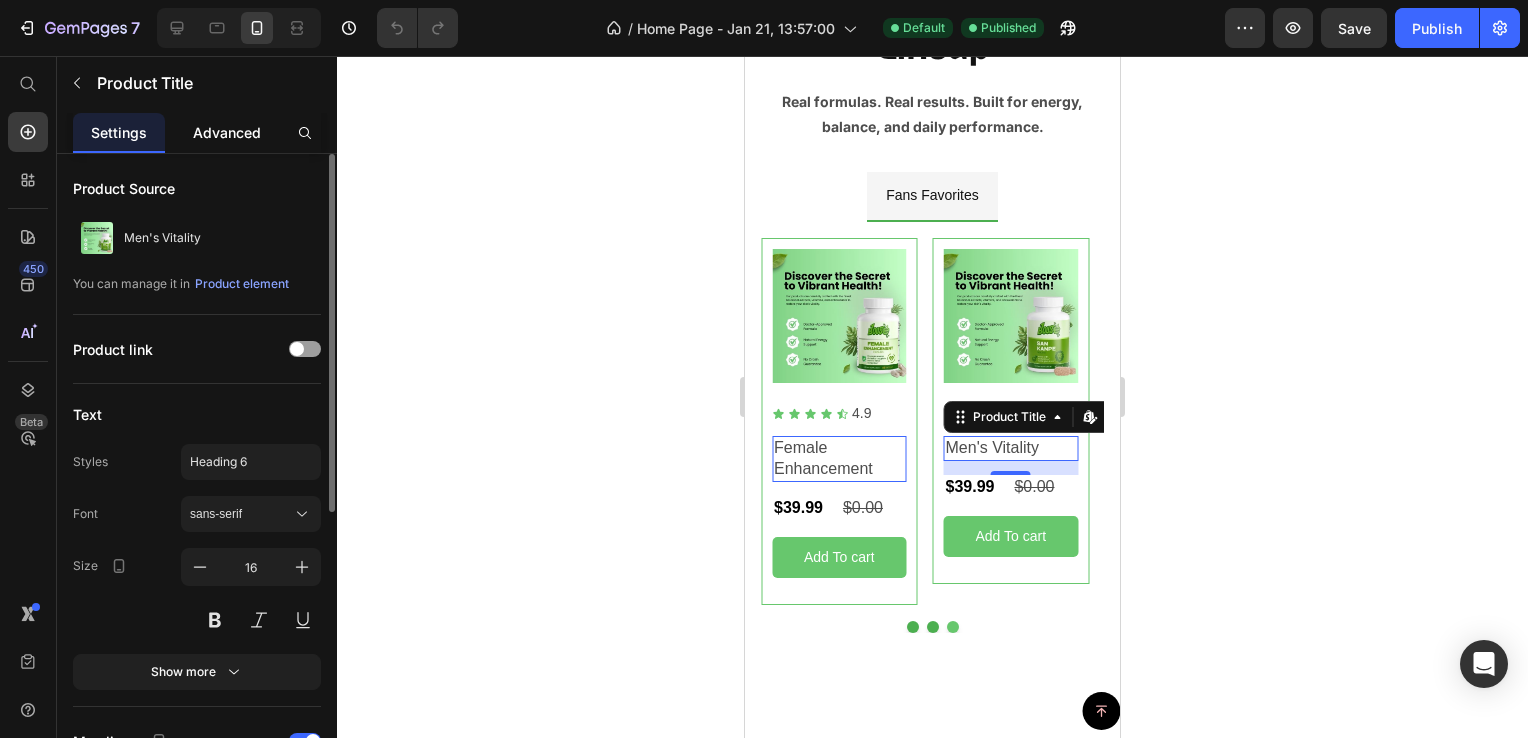 click on "Advanced" at bounding box center [227, 132] 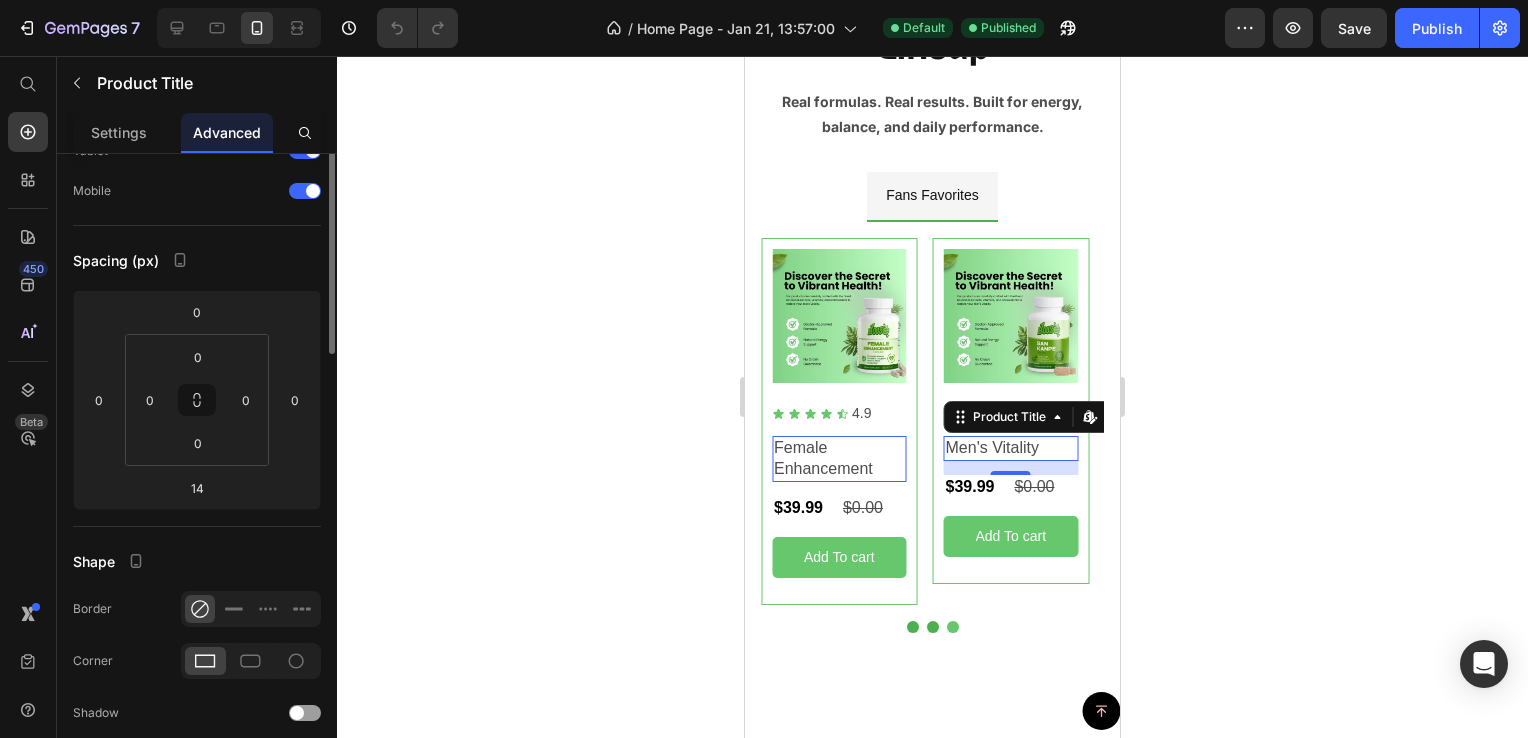 scroll, scrollTop: 0, scrollLeft: 0, axis: both 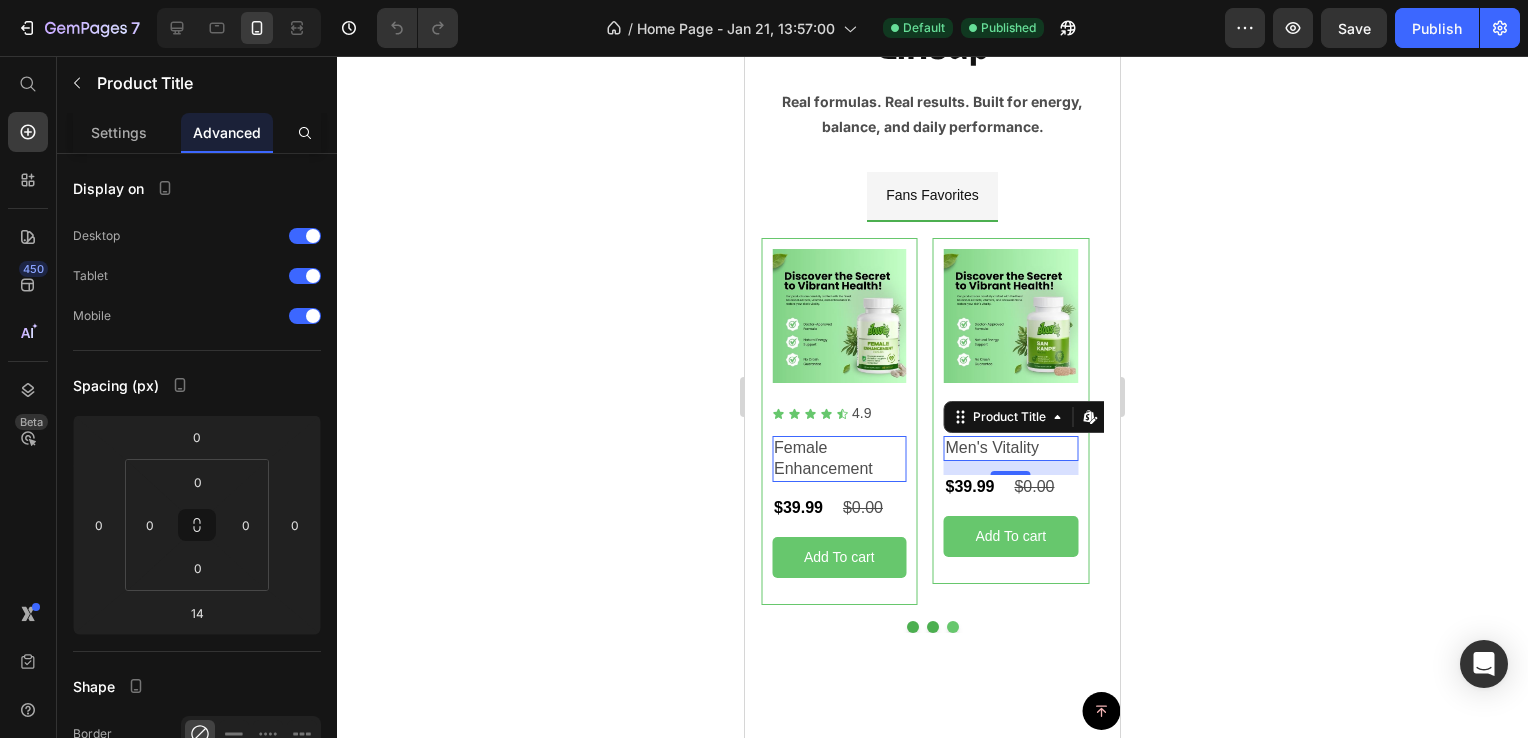 click on "Settings Advanced" at bounding box center [197, 133] 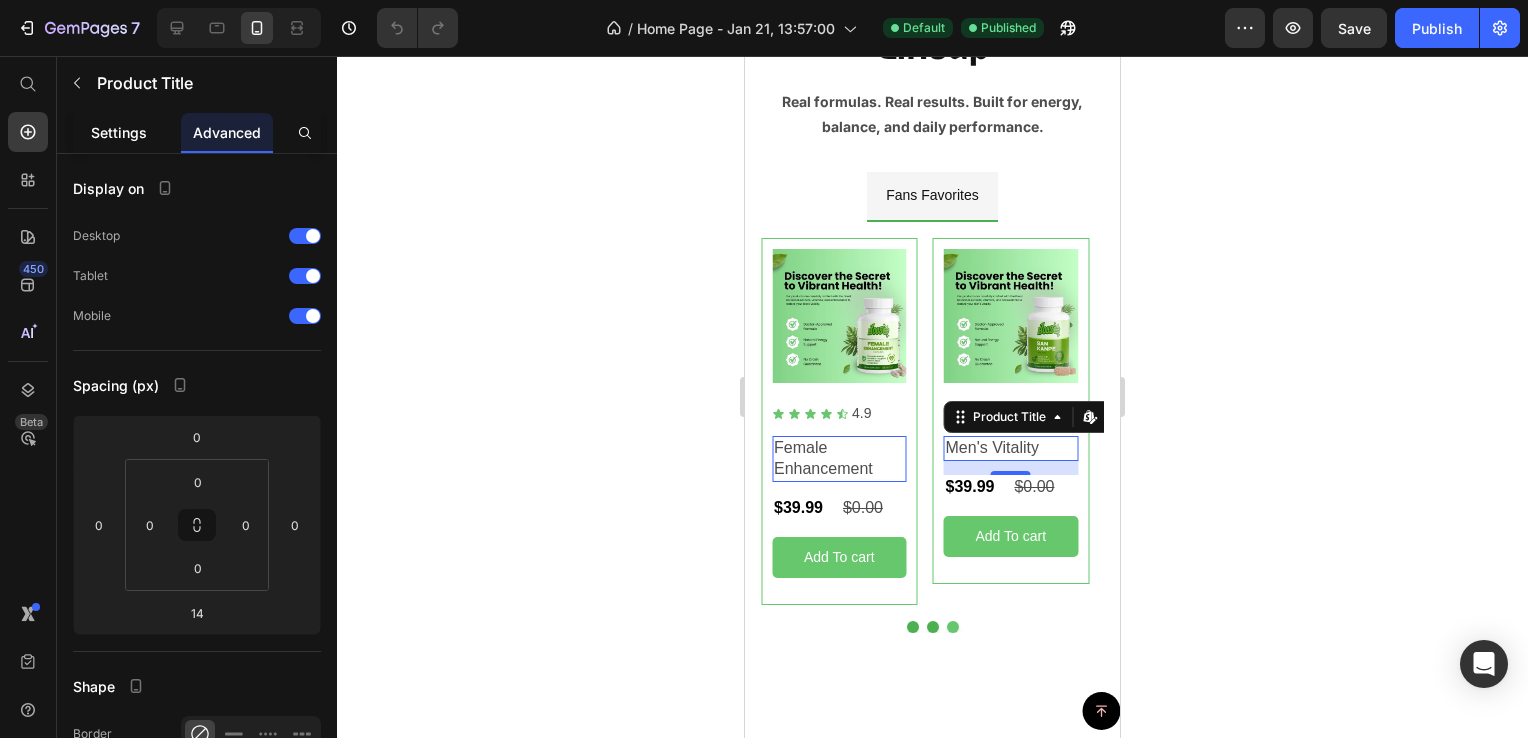 click on "Settings" 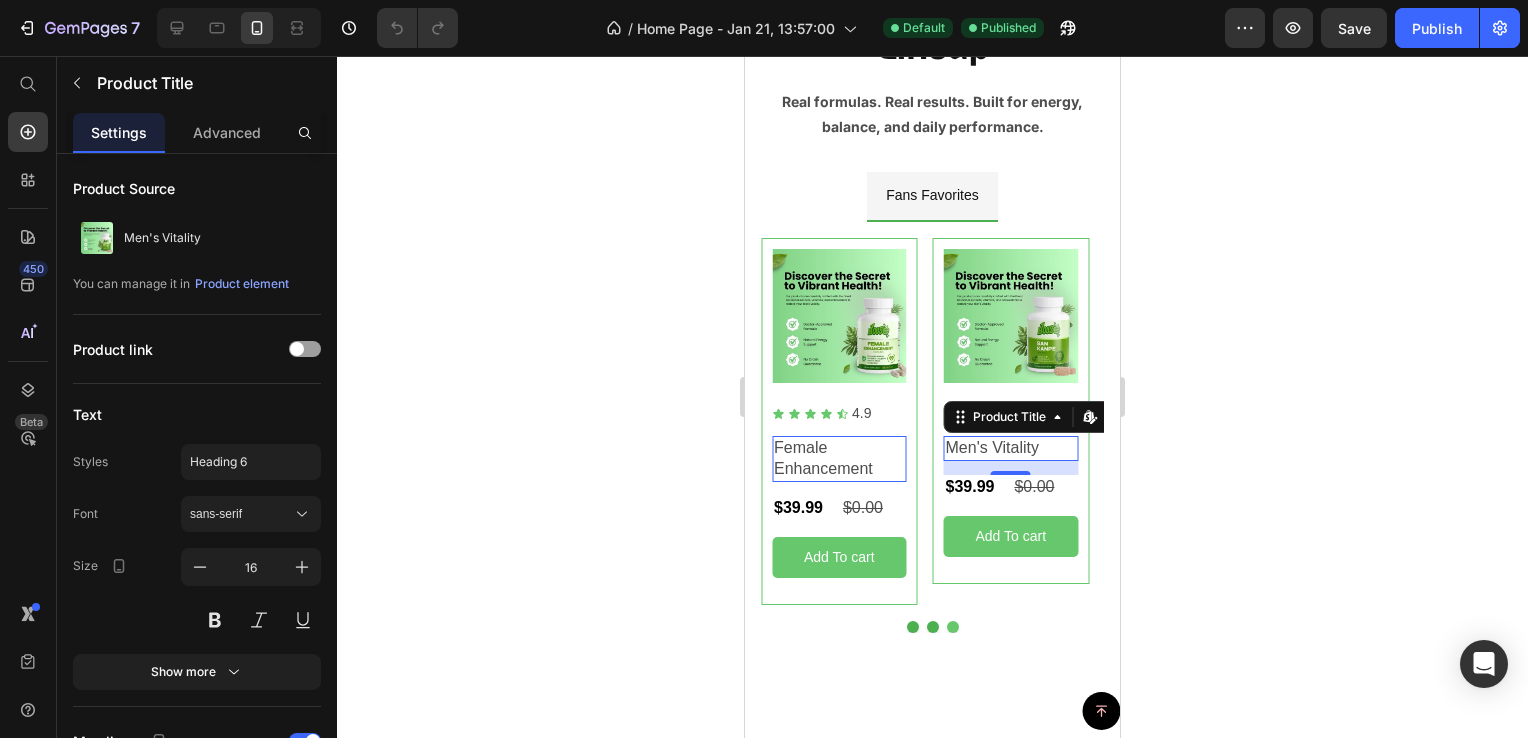 click on "Men's Vitality" at bounding box center (1011, 448) 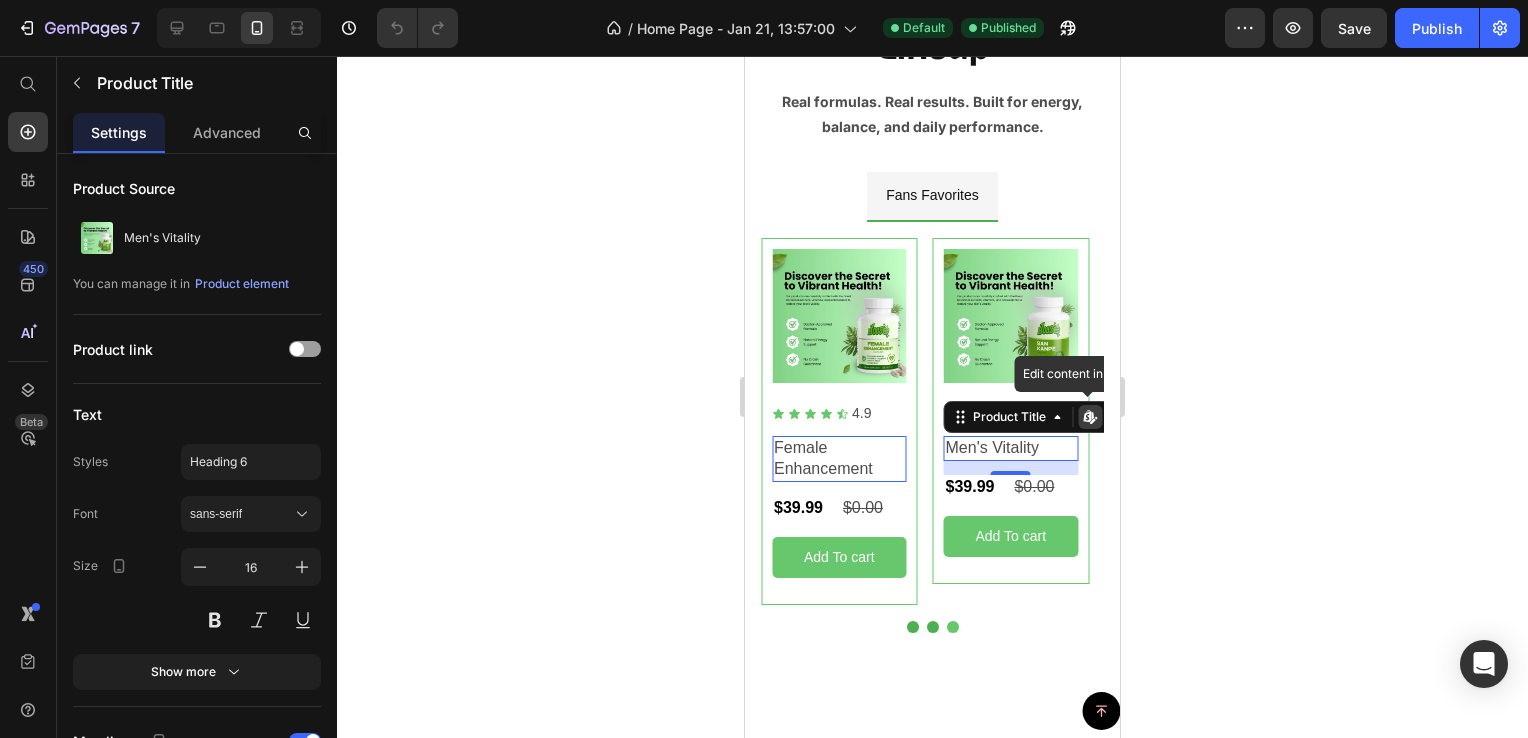 click on "Men's Vitality" at bounding box center (1011, 448) 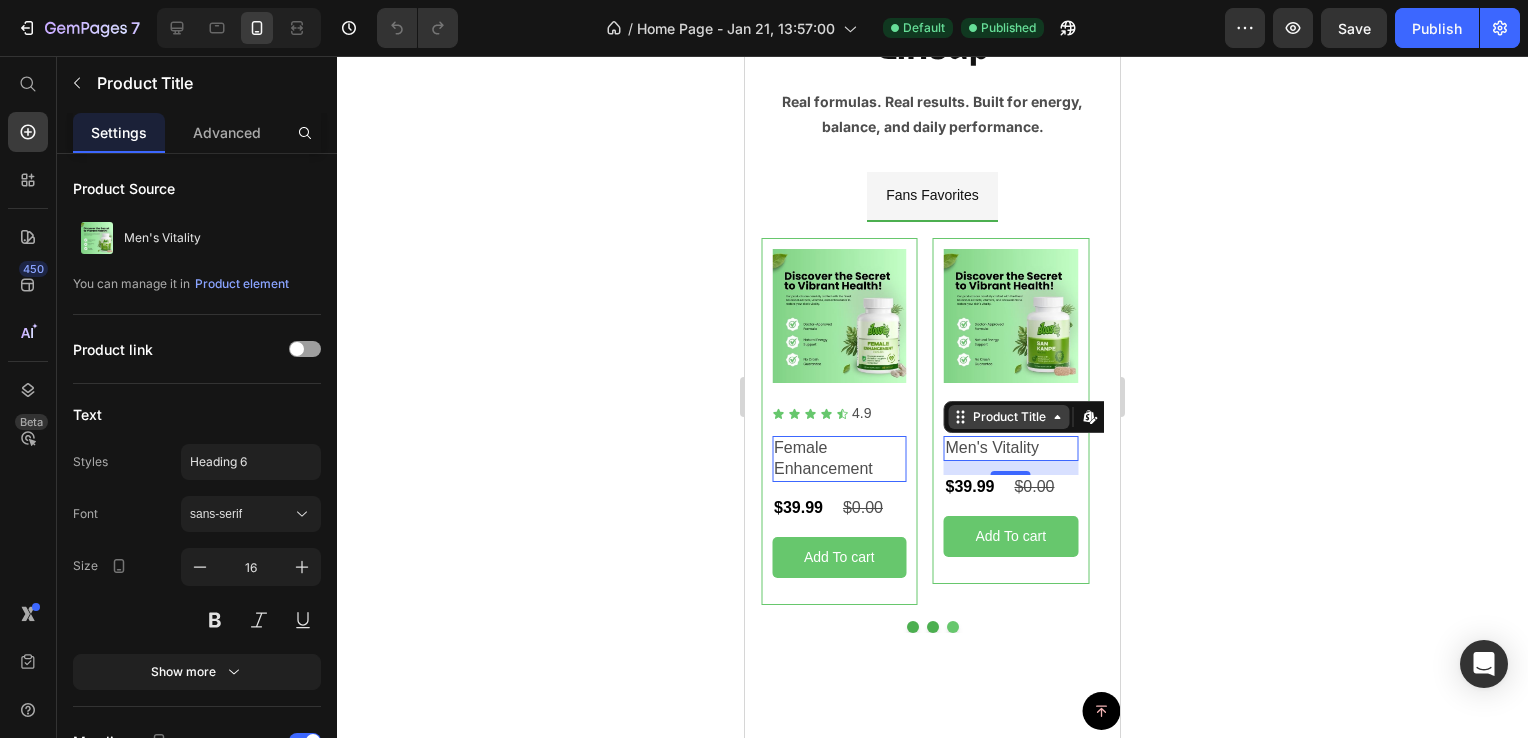 click 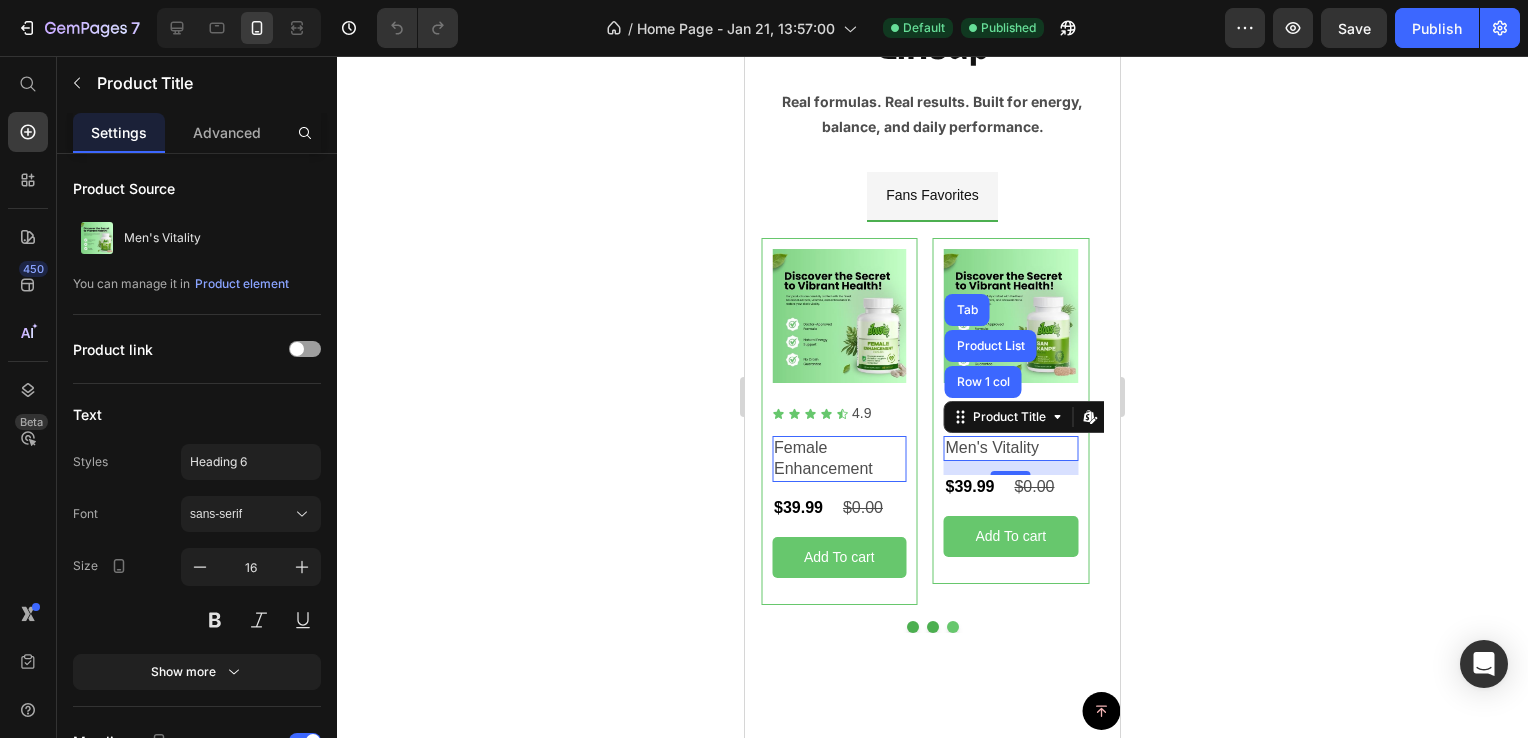 click on "Men's Vitality" at bounding box center (1011, 448) 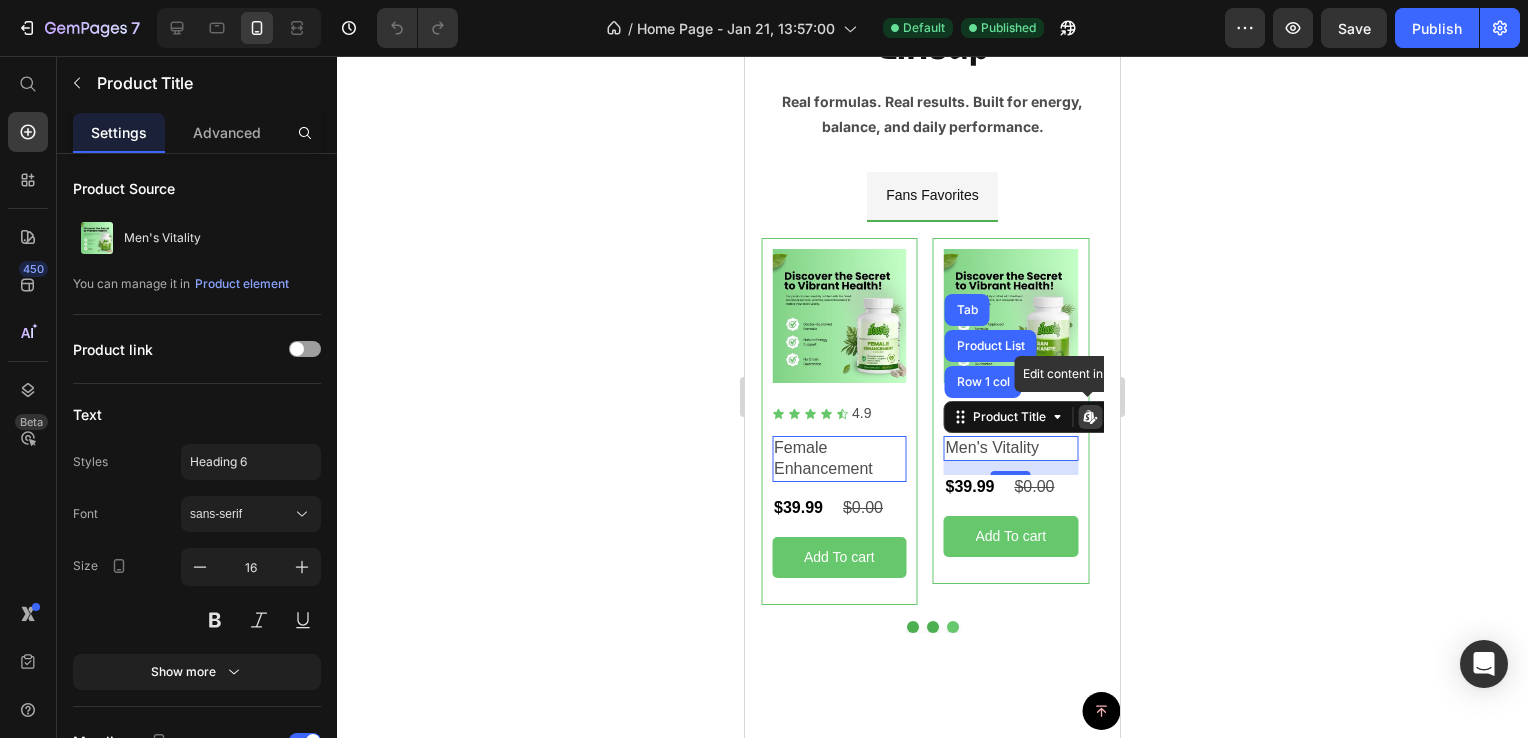 click on "Men's Vitality" at bounding box center [1011, 448] 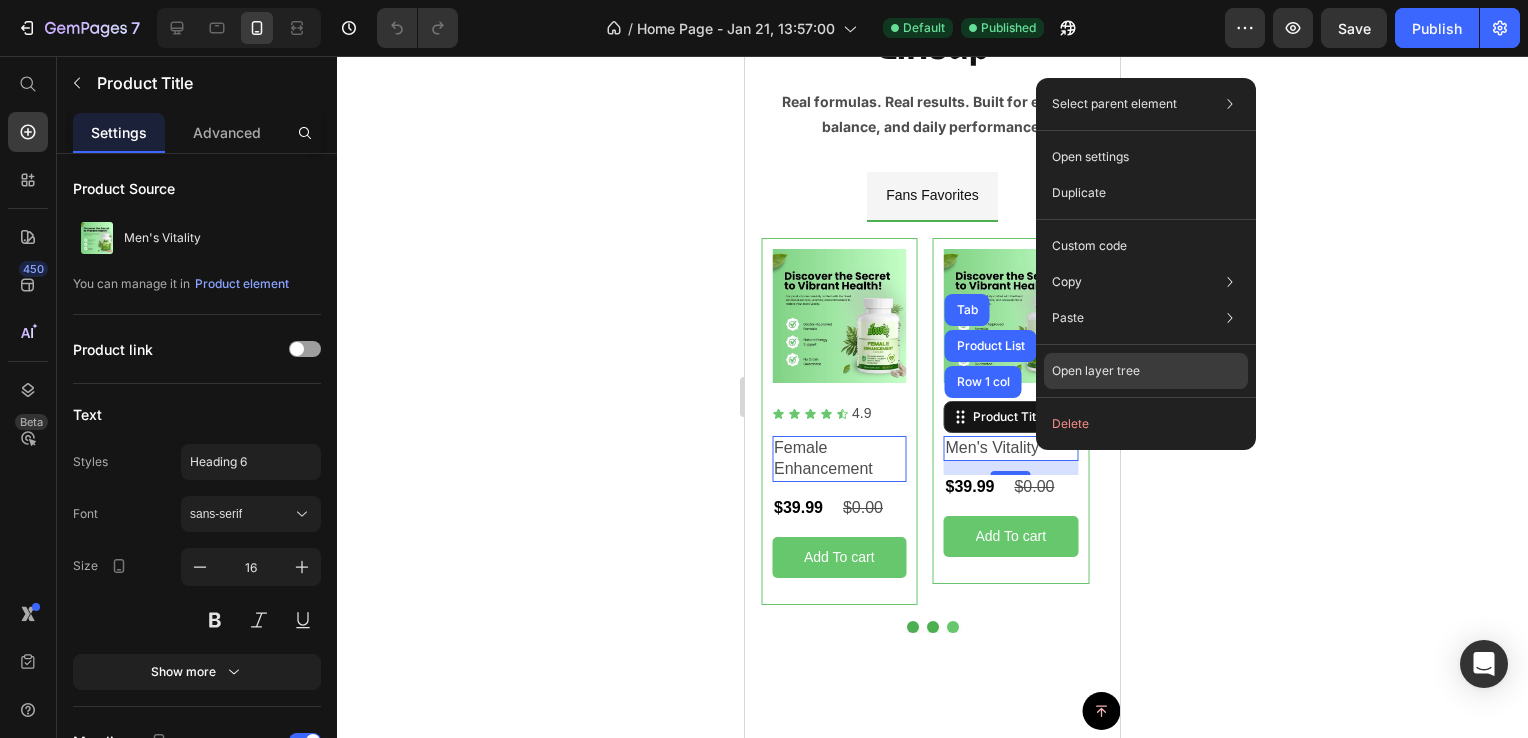 click on "Open layer tree" 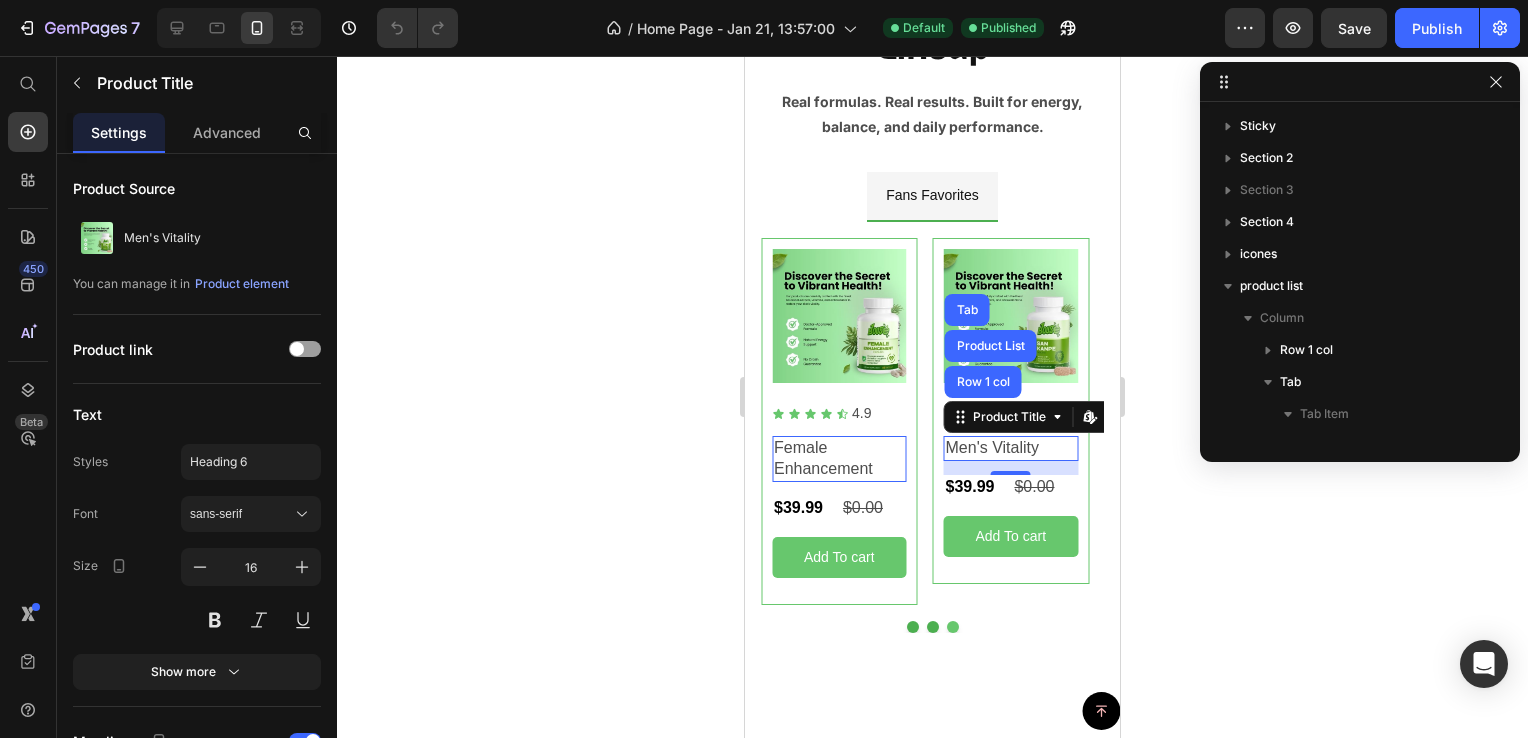 scroll, scrollTop: 346, scrollLeft: 0, axis: vertical 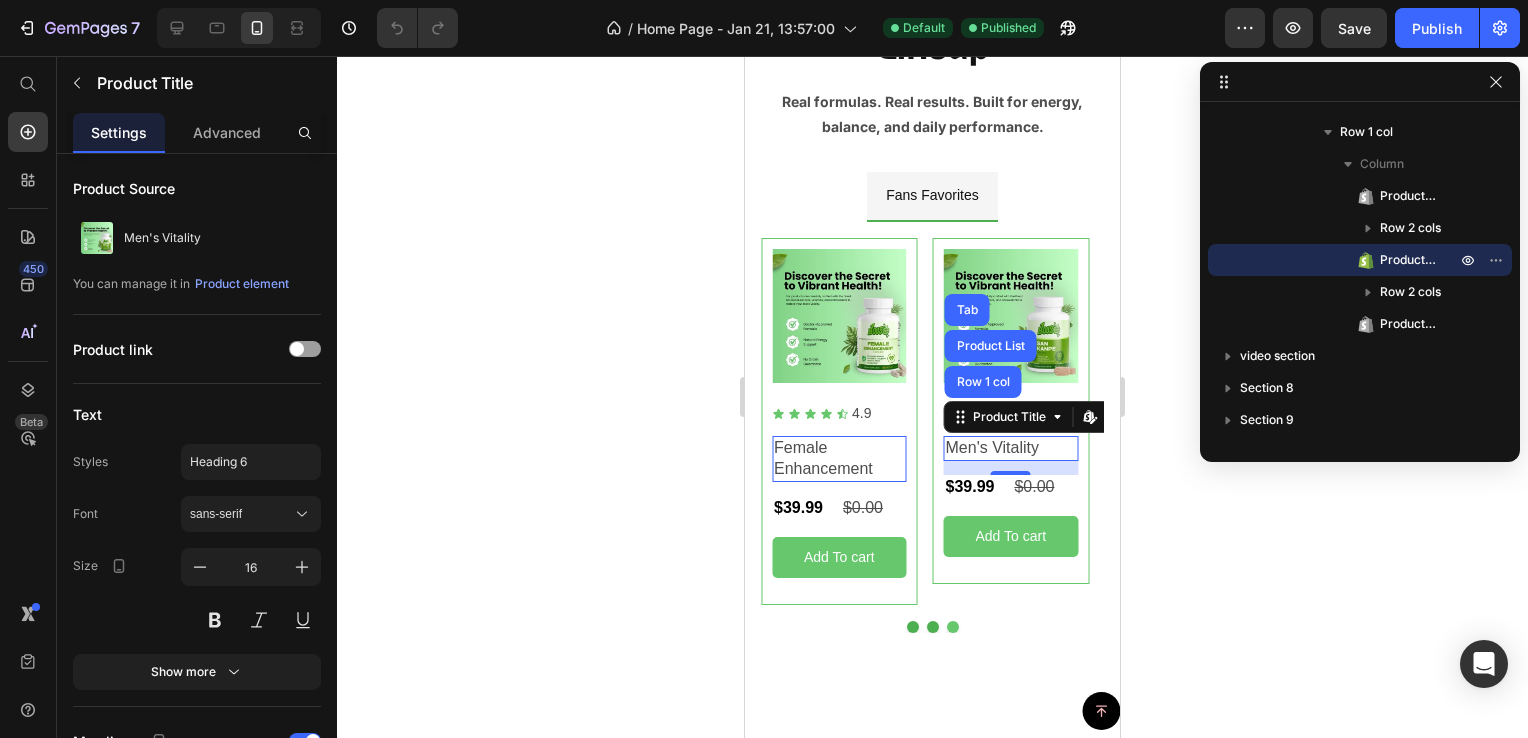click on "Men's Vitality" at bounding box center [1011, 448] 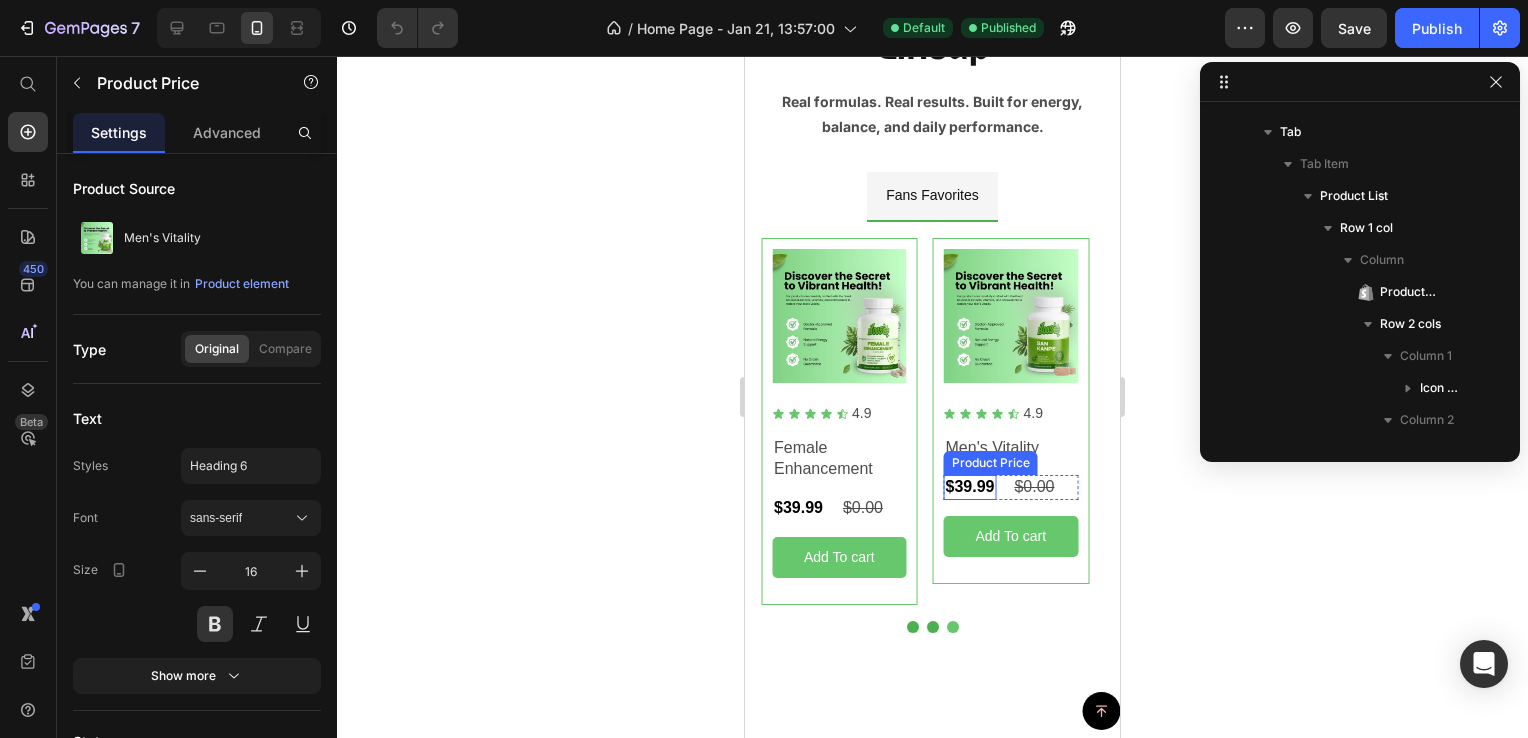 scroll, scrollTop: 666, scrollLeft: 0, axis: vertical 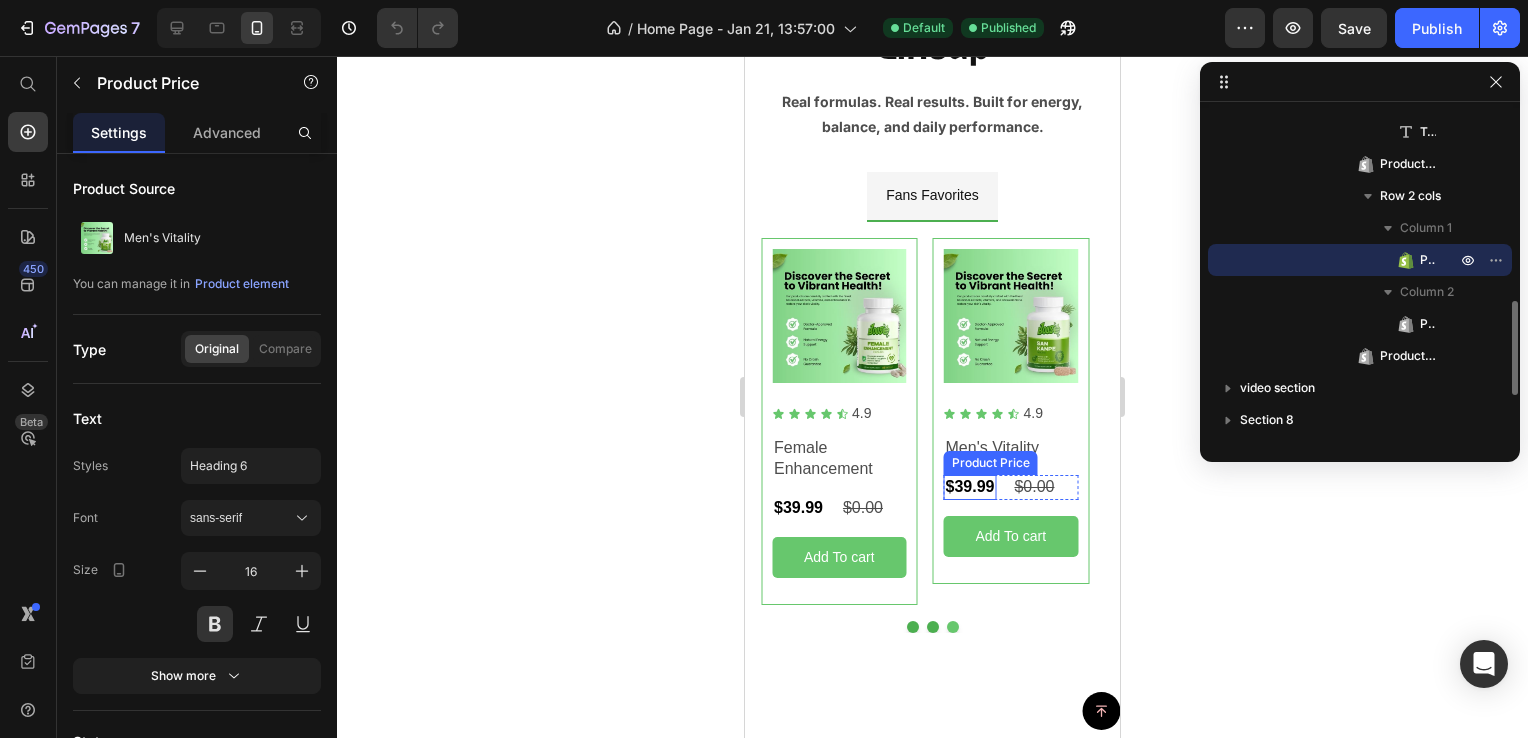 click on "$39.99" at bounding box center (970, 487) 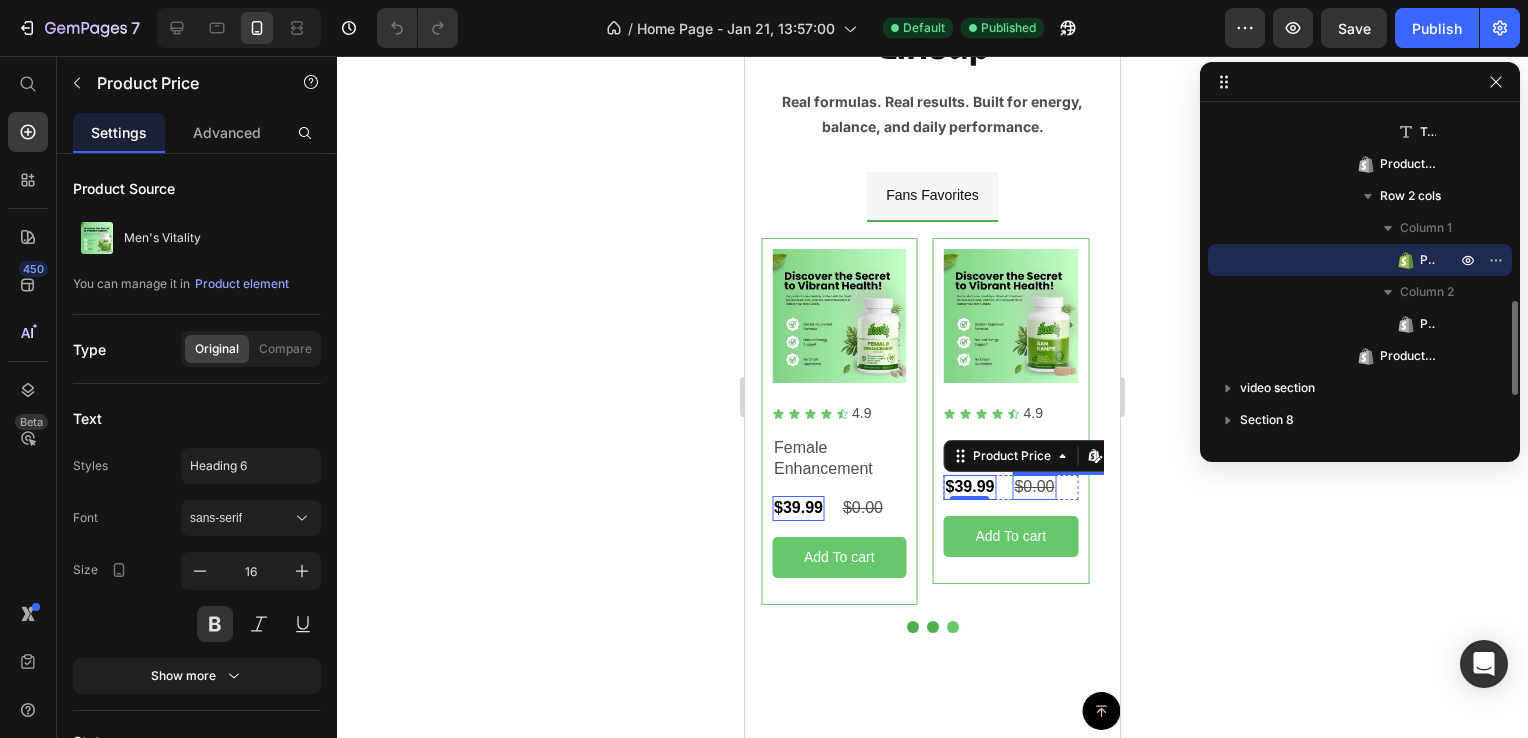 click on "$0.00" at bounding box center [1034, 487] 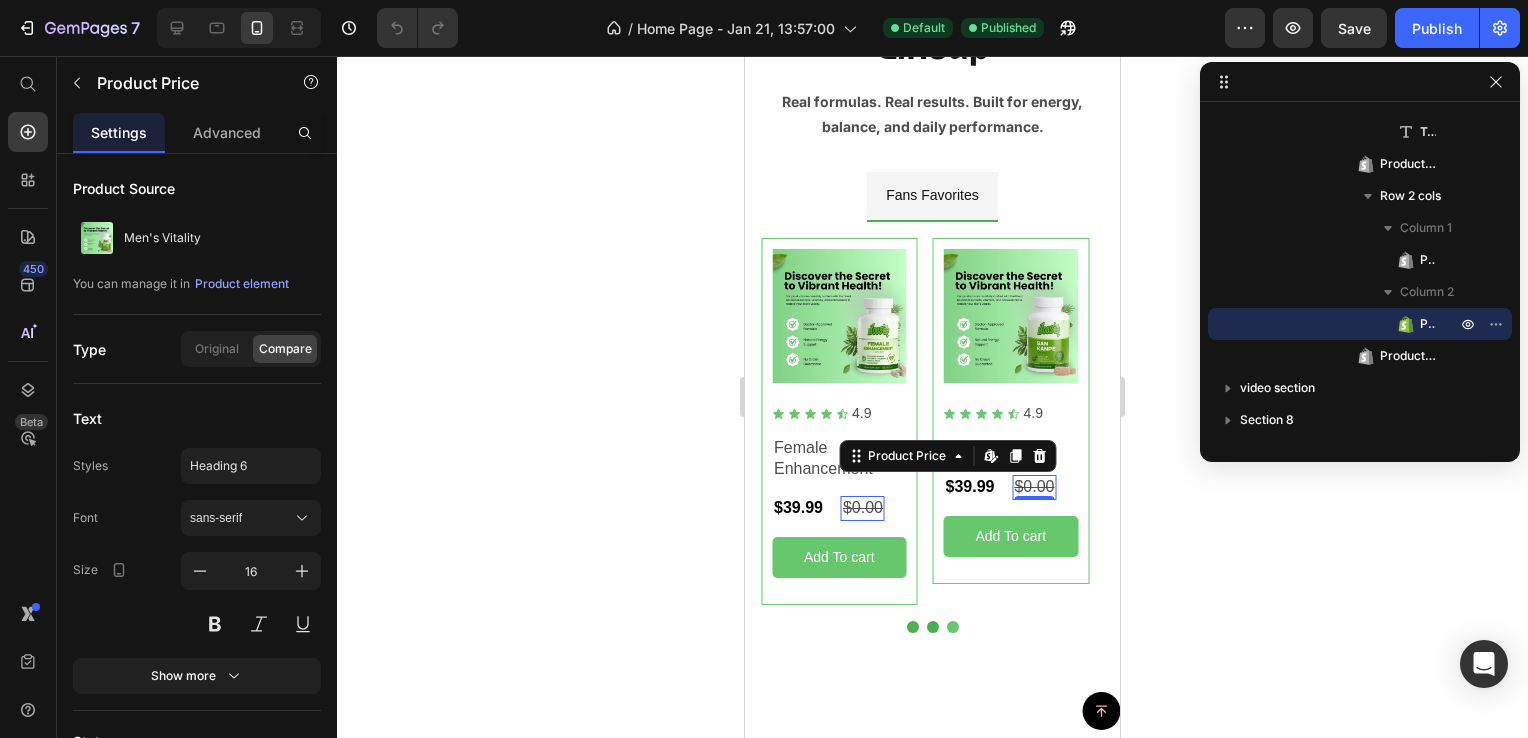 click on "0" at bounding box center (1034, 500) 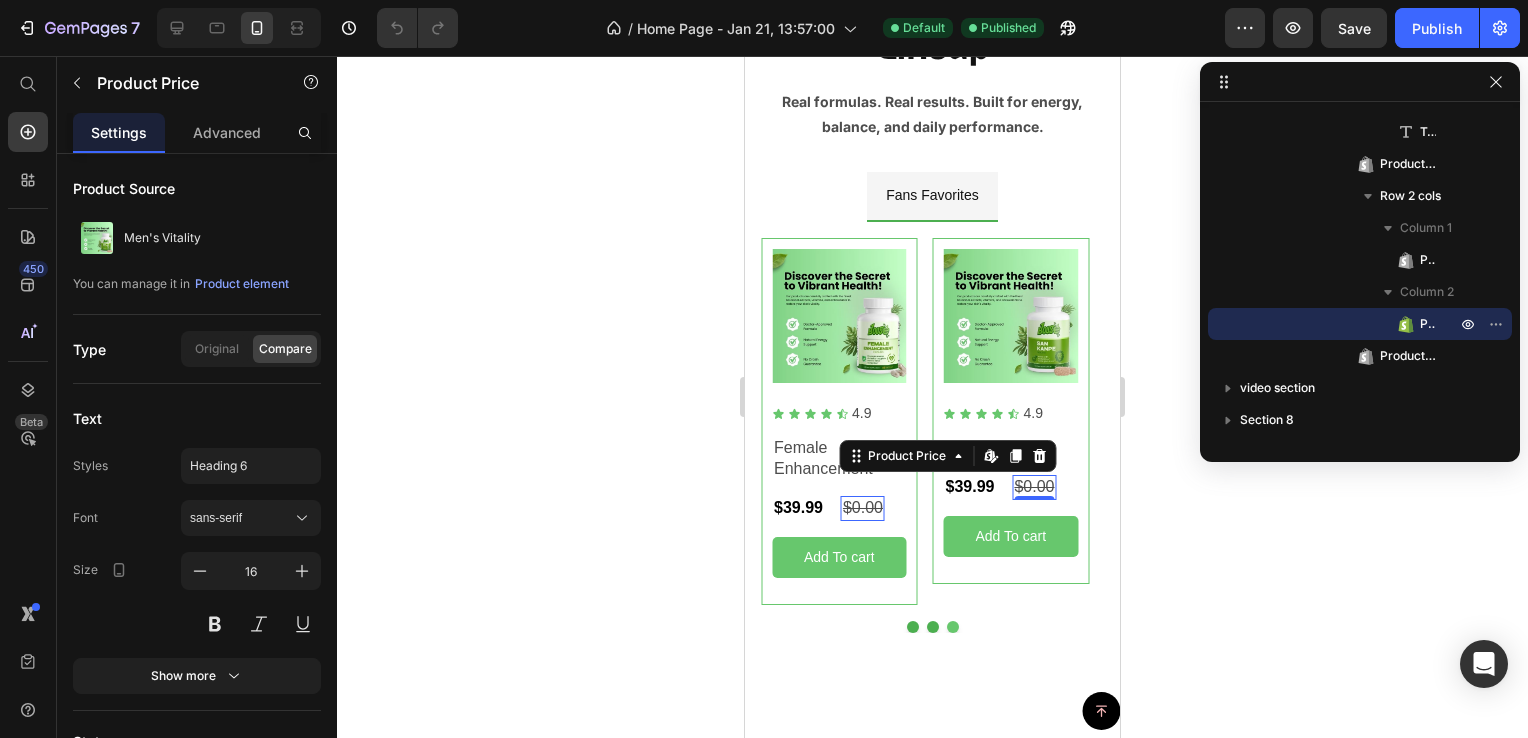 click 